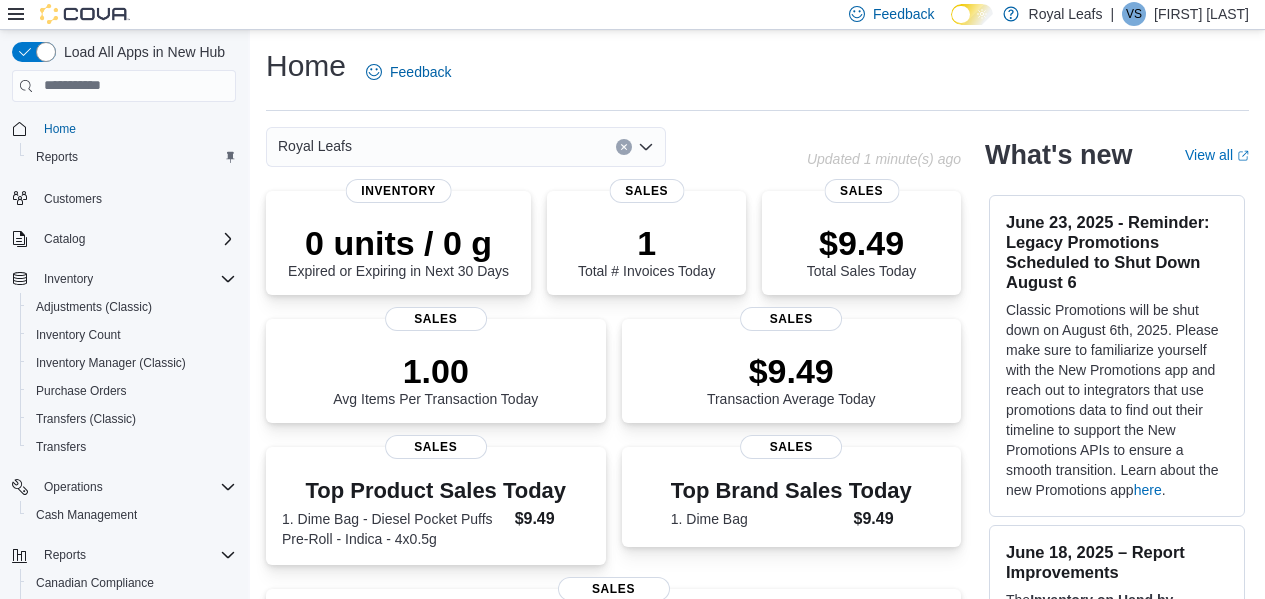 scroll, scrollTop: 0, scrollLeft: 0, axis: both 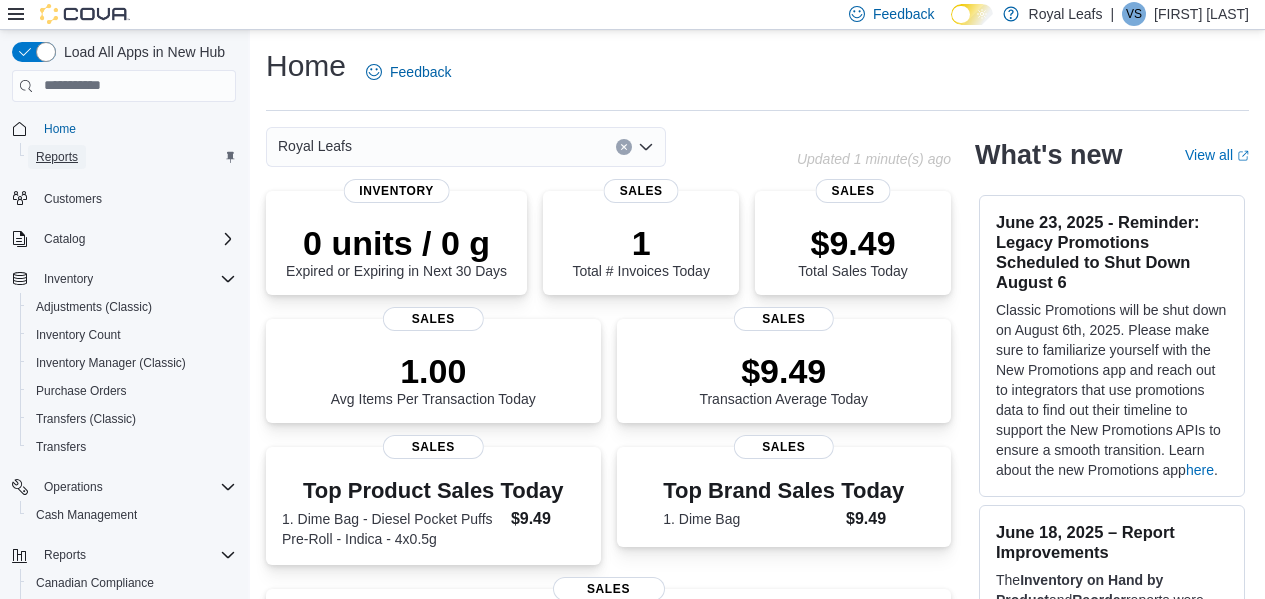 click on "Reports" at bounding box center (57, 157) 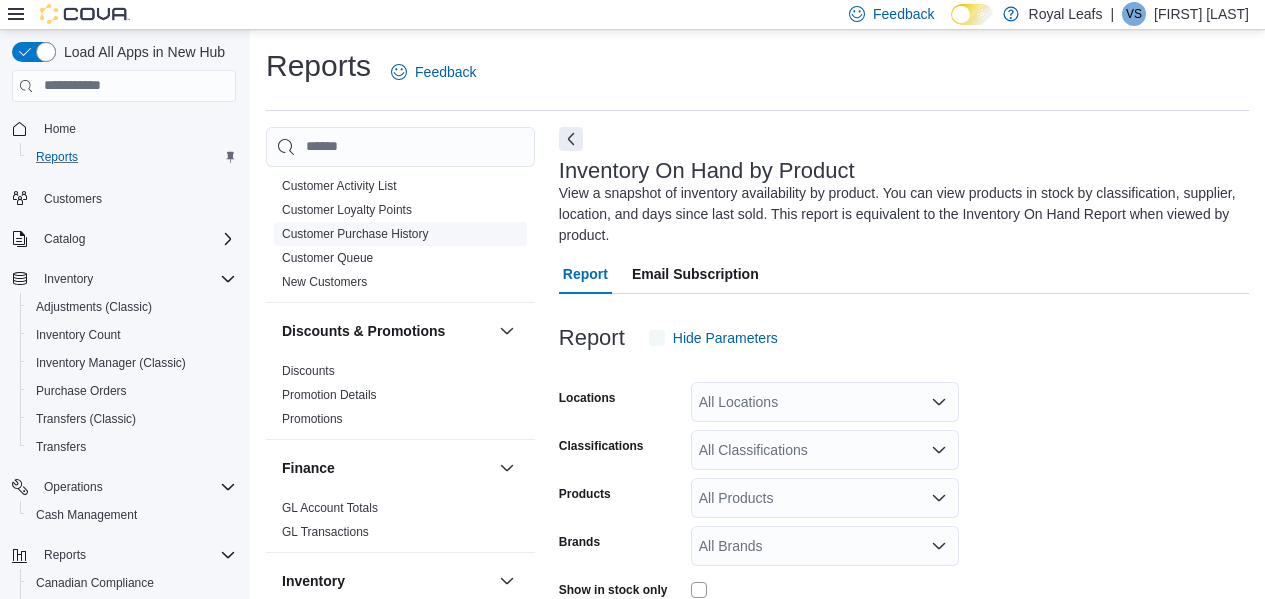 scroll, scrollTop: 420, scrollLeft: 0, axis: vertical 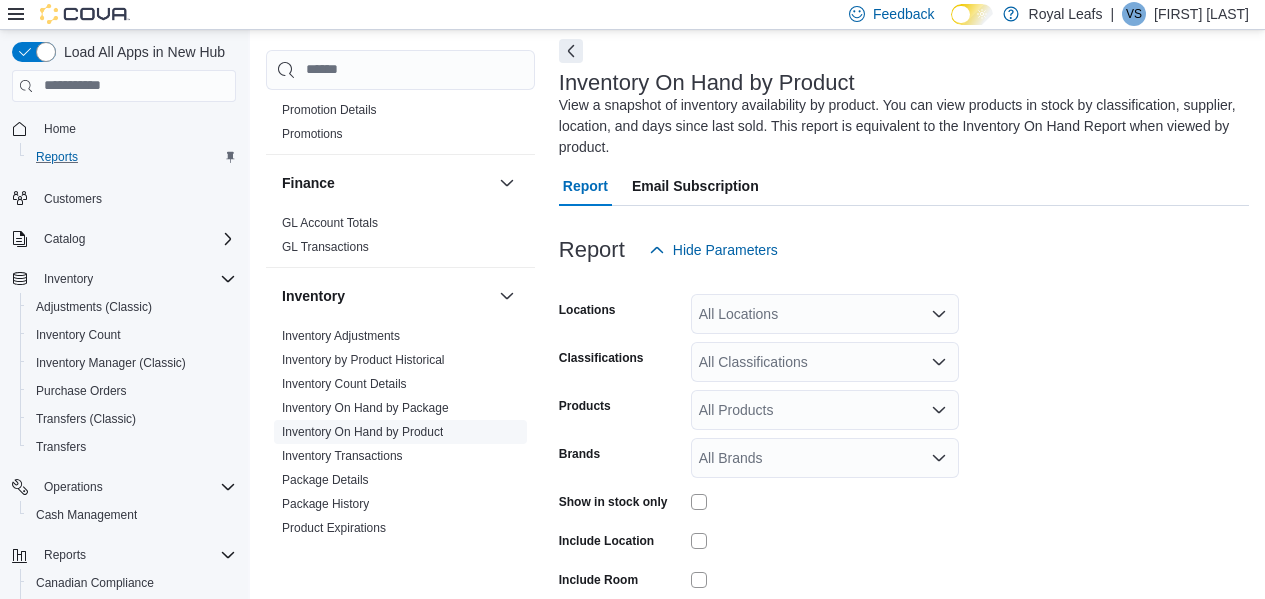 click on "Inventory On Hand by Product" at bounding box center (362, 432) 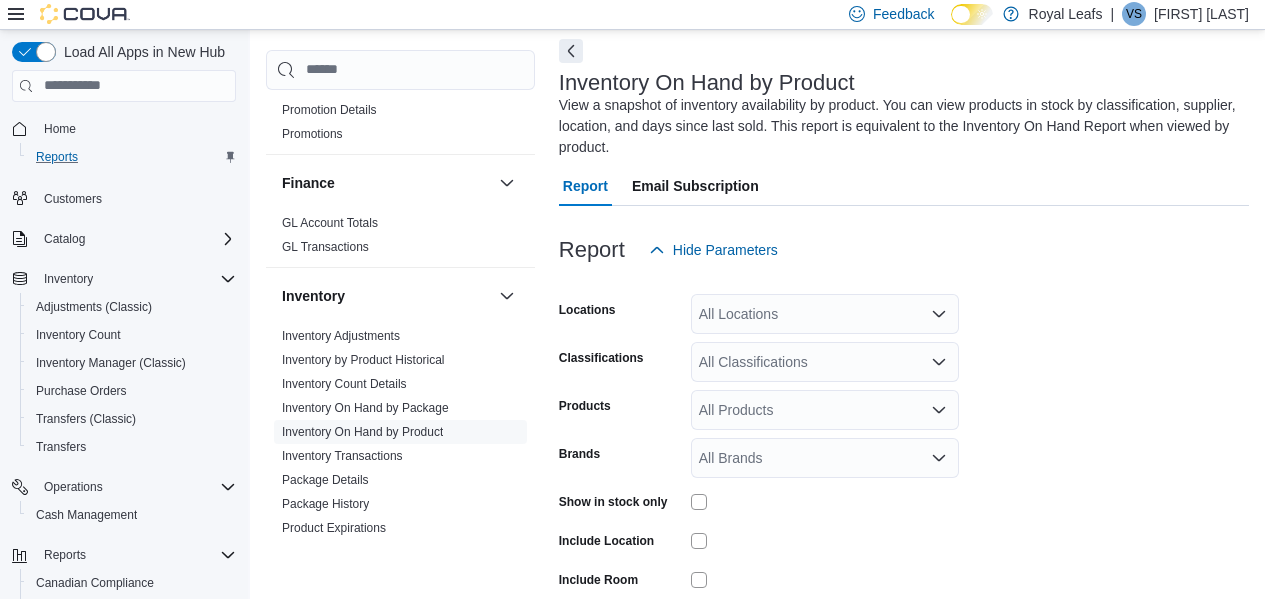 click on "All Locations" at bounding box center (825, 314) 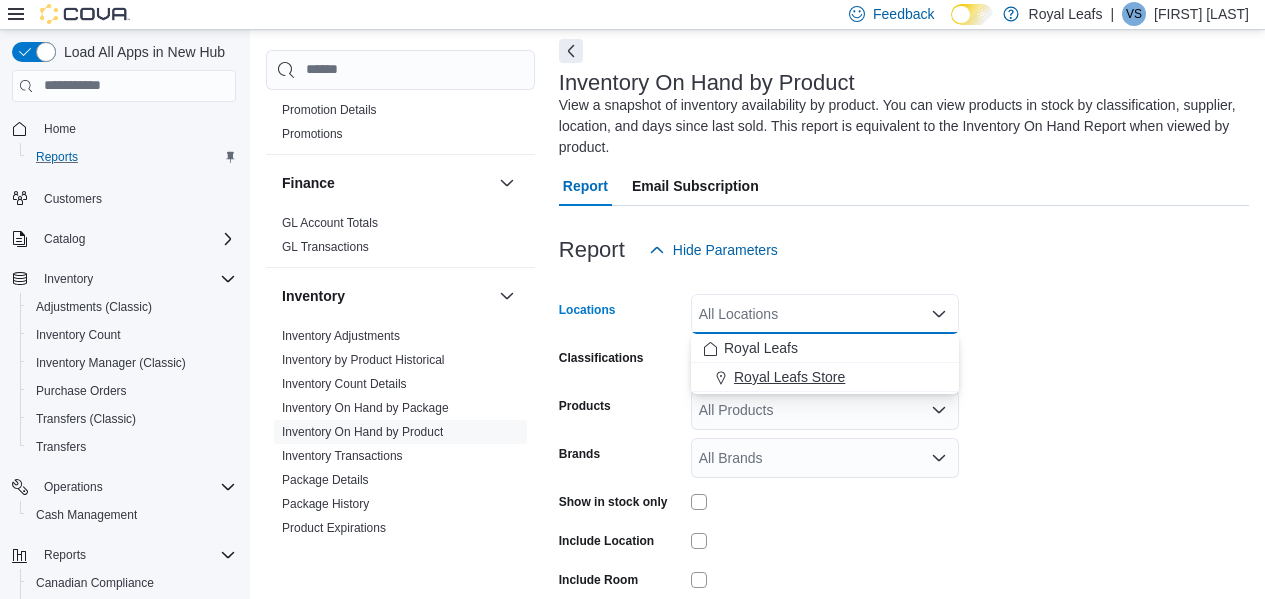 click on "Royal Leafs Store" at bounding box center [789, 377] 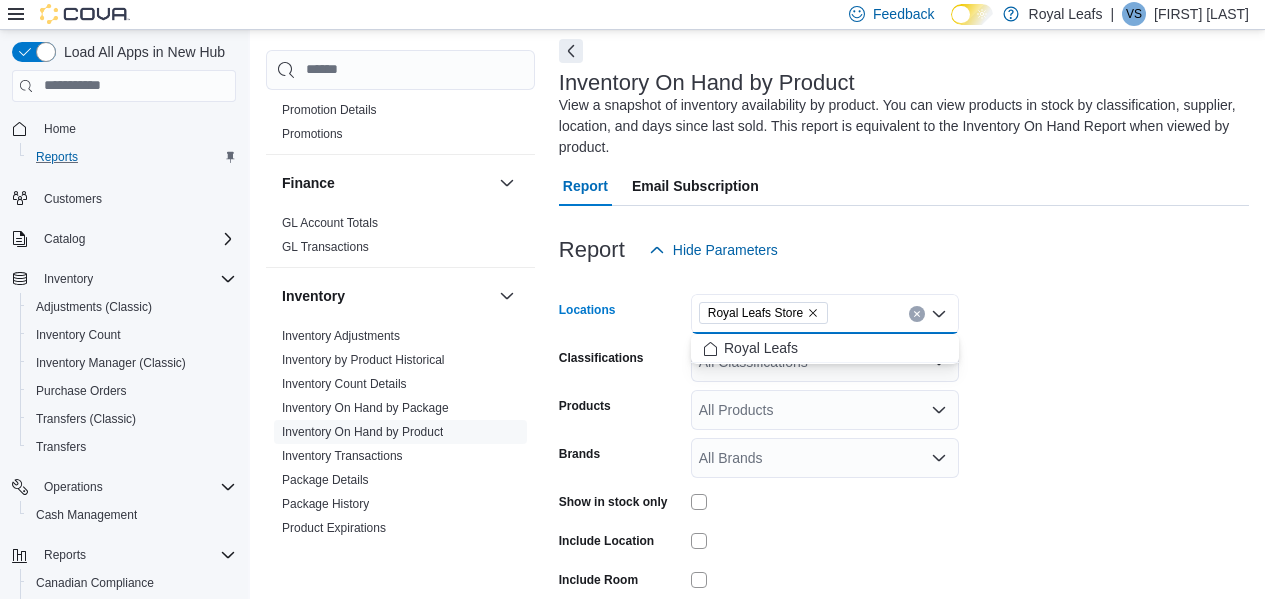 click on "All Classifications" at bounding box center (825, 362) 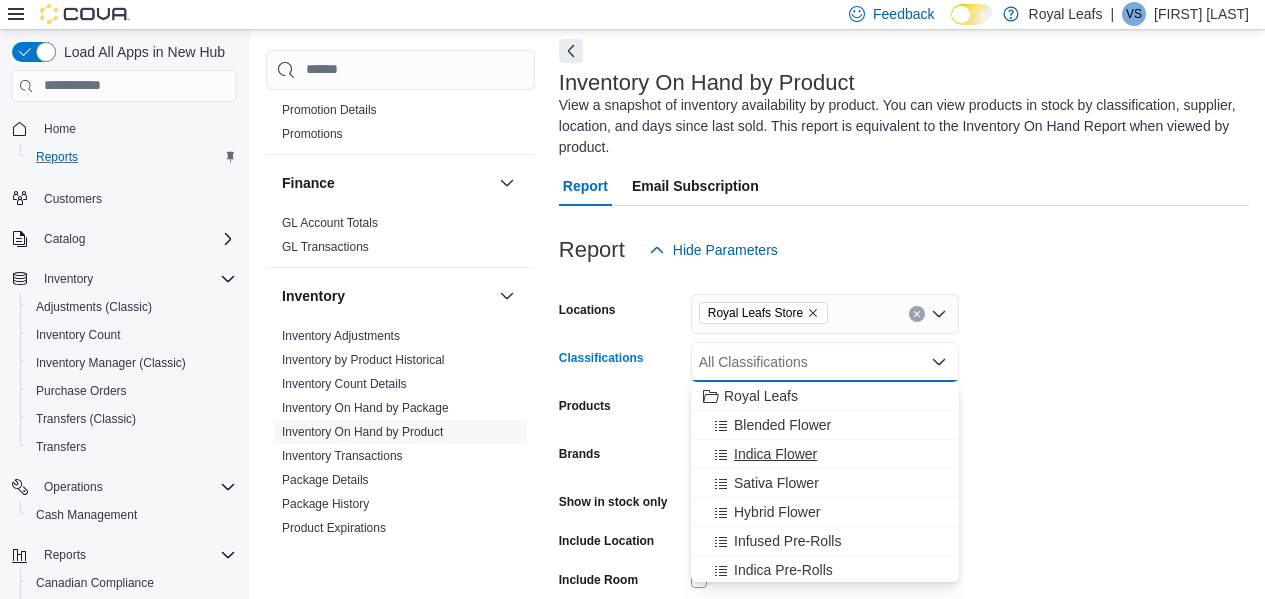click on "Indica Flower" at bounding box center [825, 454] 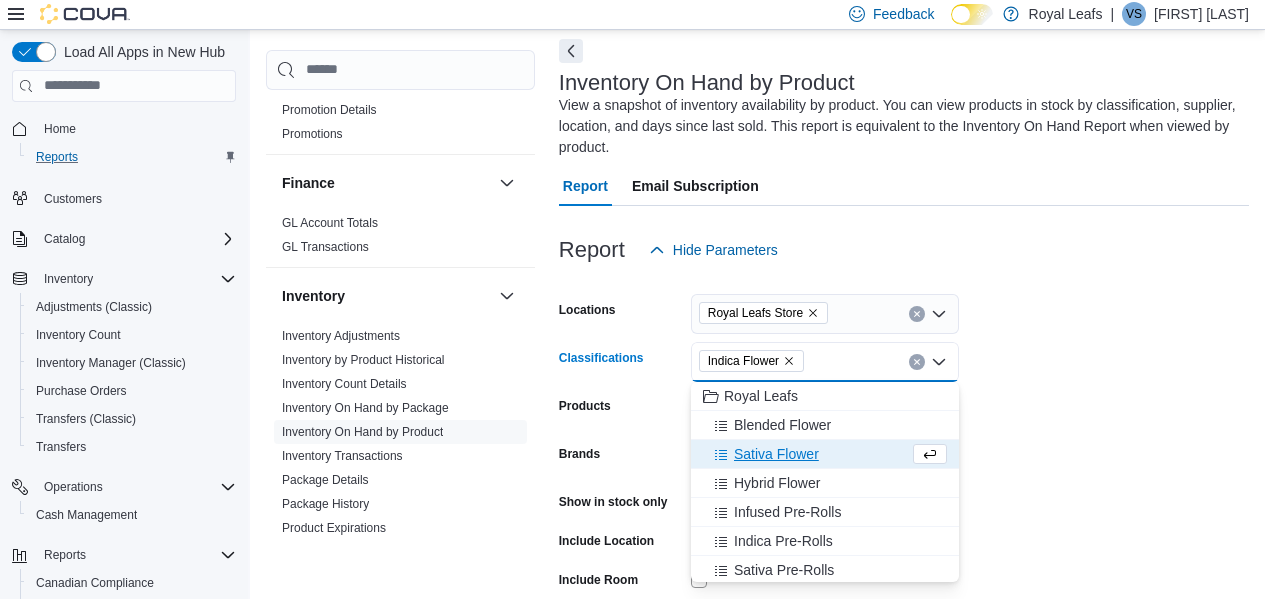 click on "Sativa Flower" at bounding box center [825, 454] 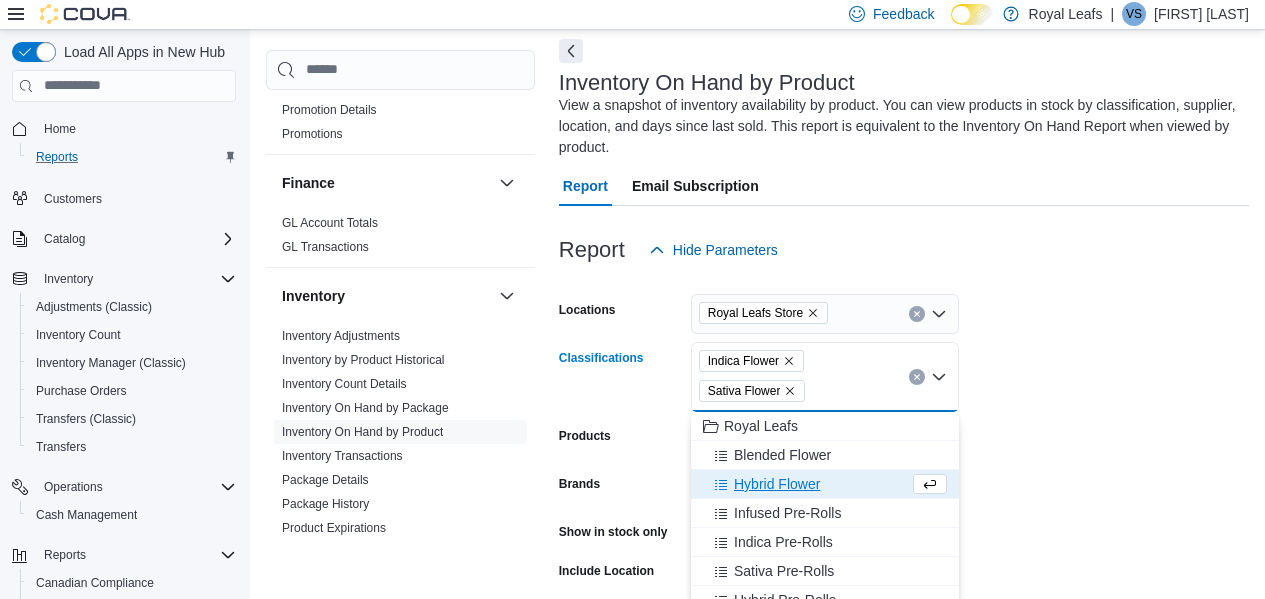 click on "Hybrid Flower" at bounding box center [777, 484] 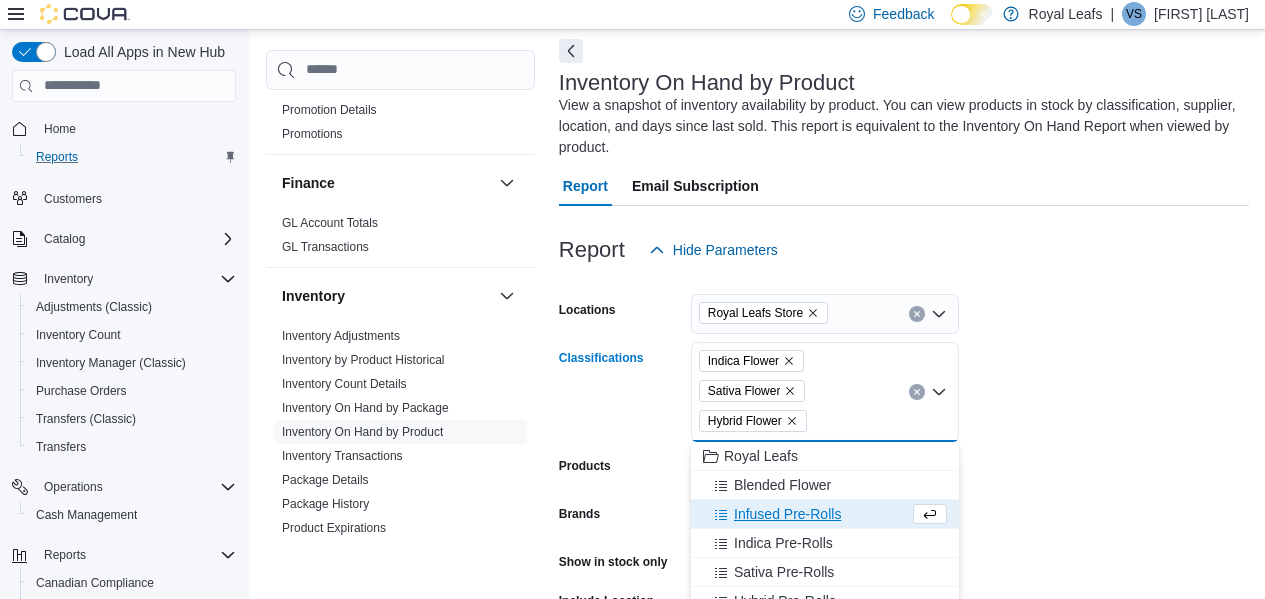 click on "Infused Pre-Rolls" at bounding box center [787, 514] 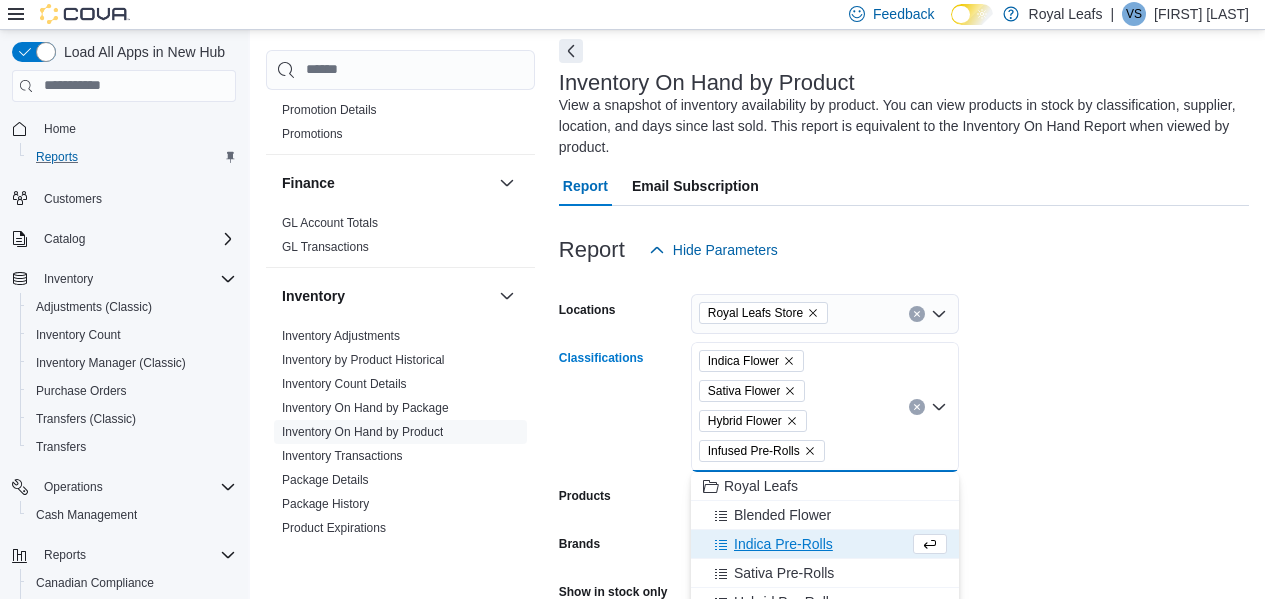 click on "Indica Pre-Rolls" at bounding box center (783, 544) 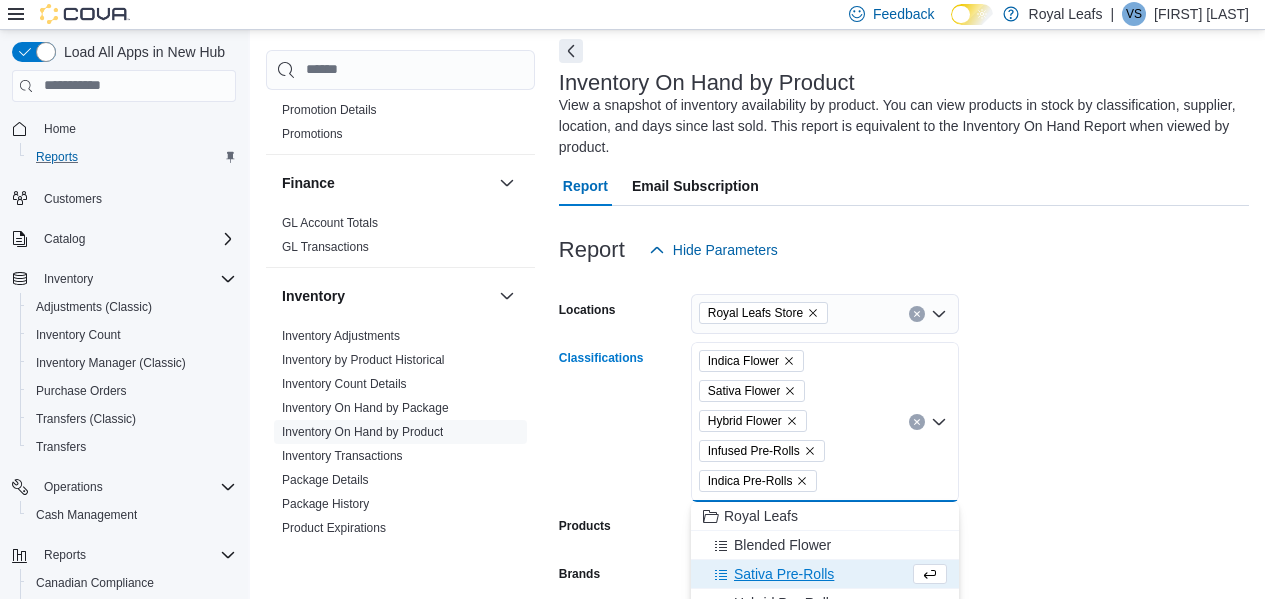 click on "Sativa Pre-Rolls" at bounding box center (784, 574) 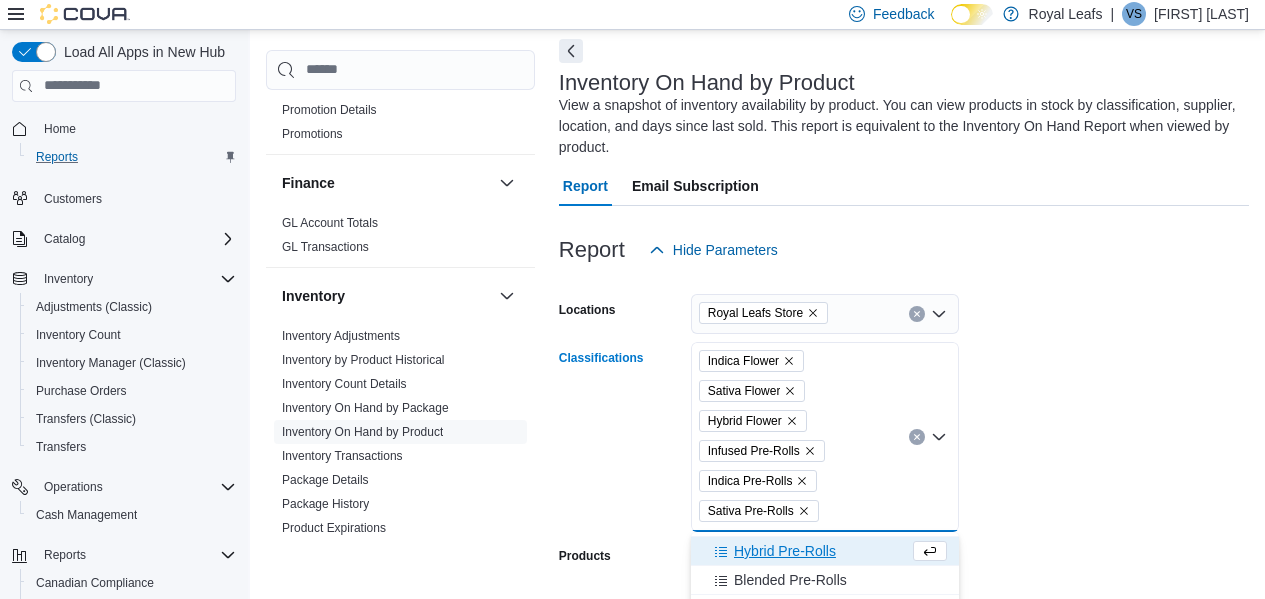 scroll, scrollTop: 53, scrollLeft: 0, axis: vertical 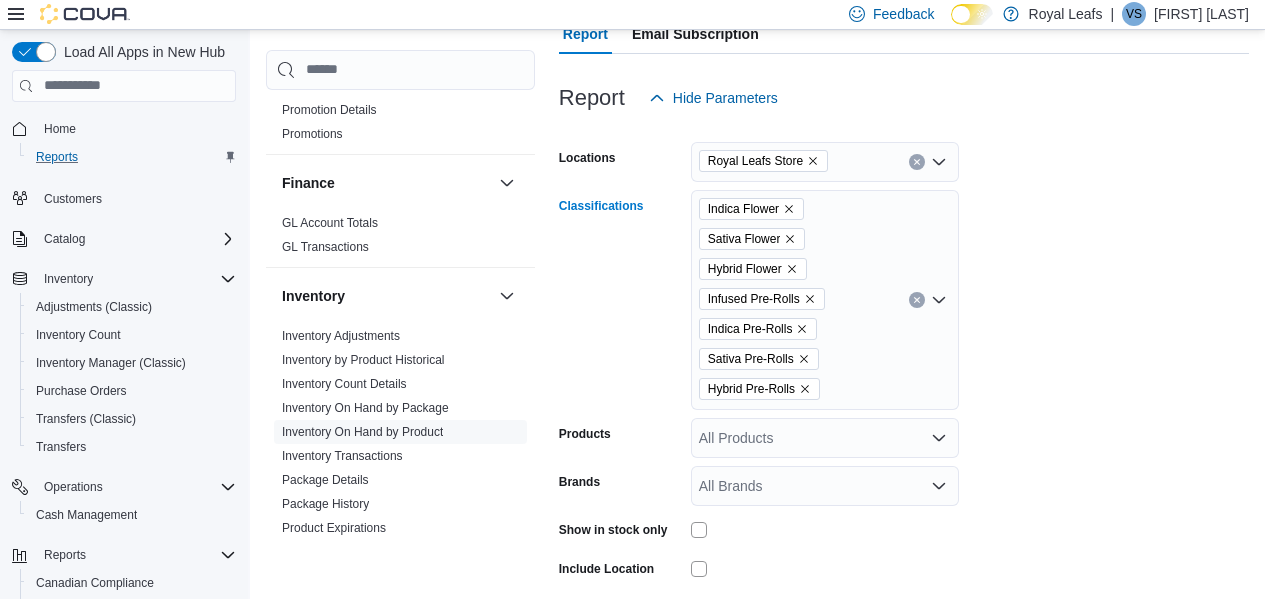 click on "Indica Flower Sativa Flower Hybrid Flower Infused Pre-Rolls Indica Pre-Rolls Sativa Pre-Rolls Hybrid Pre-Rolls" at bounding box center (825, 300) 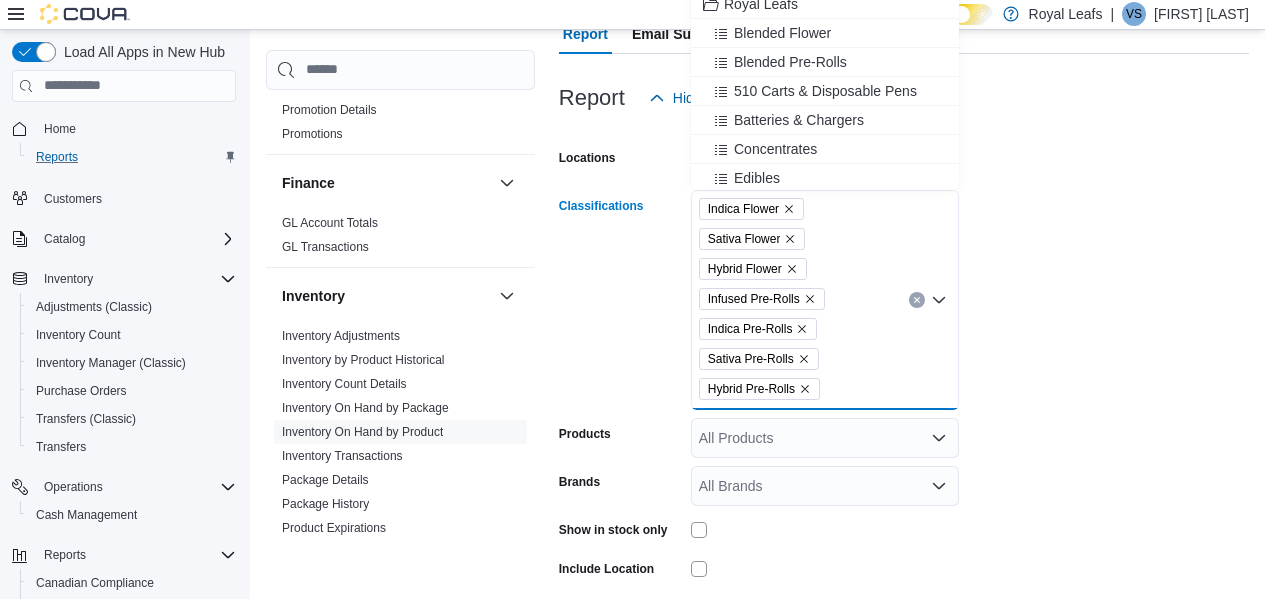 click on "Indica Flower Sativa Flower Hybrid Flower Infused Pre-Rolls Indica Pre-Rolls Sativa Pre-Rolls Hybrid Pre-Rolls" at bounding box center [825, 300] 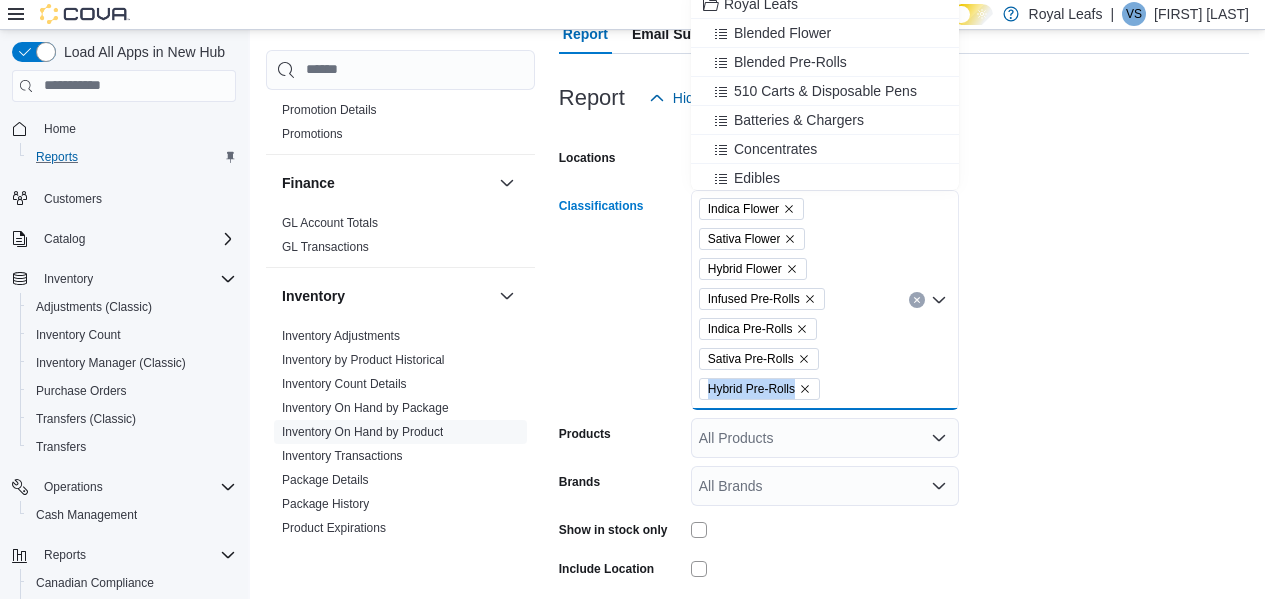 click on "Indica Flower Sativa Flower Hybrid Flower Infused Pre-Rolls Indica Pre-Rolls Sativa Pre-Rolls Hybrid Pre-Rolls" at bounding box center [825, 300] 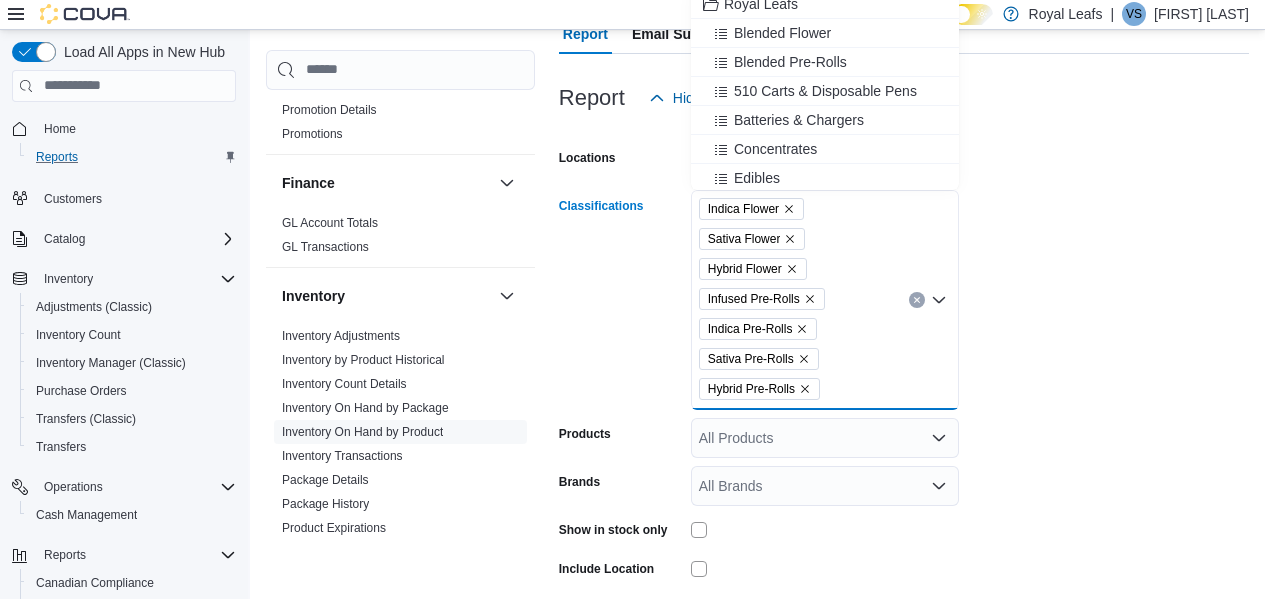 click on "Indica Flower Sativa Flower Hybrid Flower Infused Pre-Rolls Indica Pre-Rolls Sativa Pre-Rolls Hybrid Pre-Rolls" at bounding box center [825, 300] 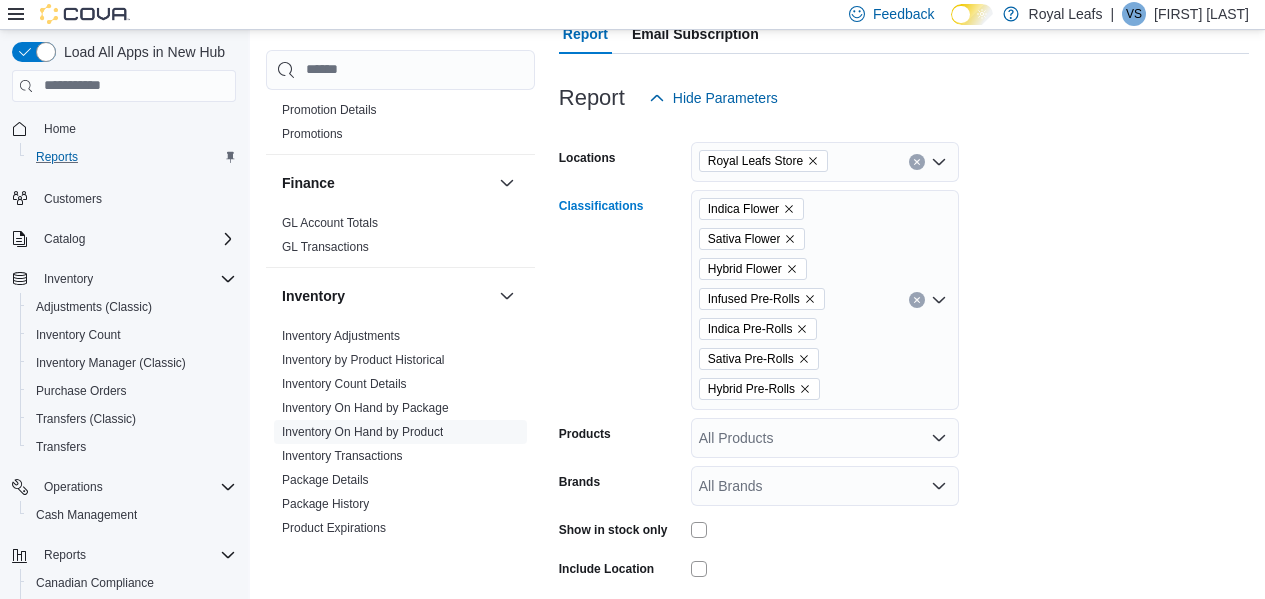 click on "Indica Flower Sativa Flower Hybrid Flower Infused Pre-Rolls Indica Pre-Rolls Sativa Pre-Rolls Hybrid Pre-Rolls" at bounding box center [825, 300] 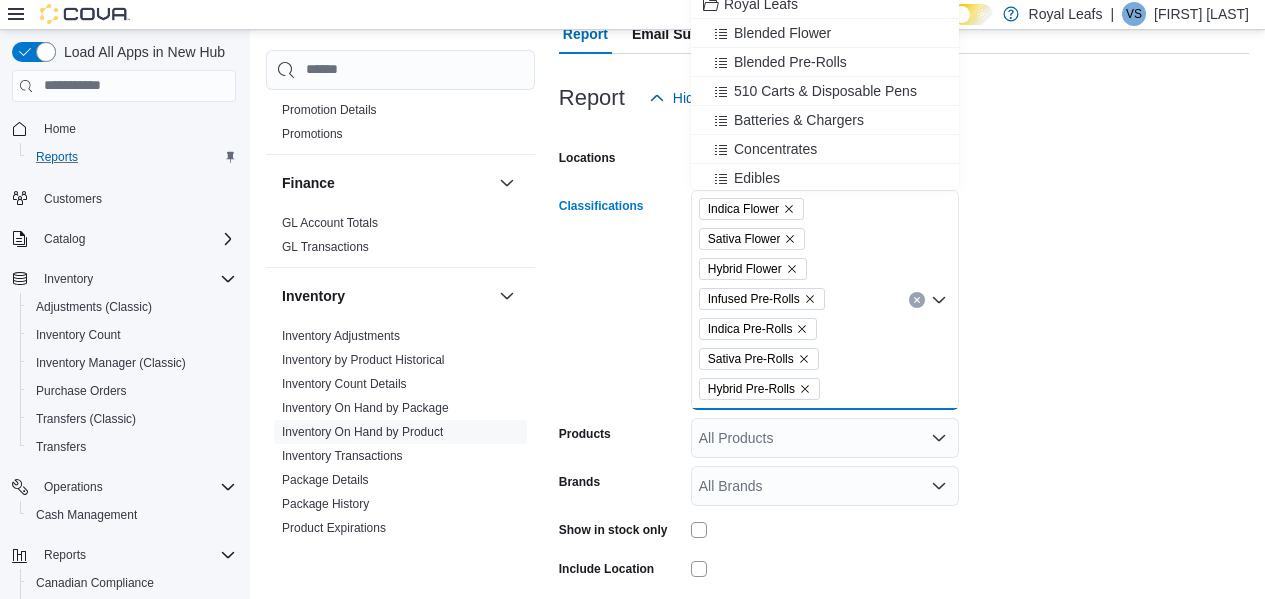 click on "Indica Flower Sativa Flower Hybrid Flower Infused Pre-Rolls Indica Pre-Rolls Sativa Pre-Rolls Hybrid Pre-Rolls" at bounding box center (825, 300) 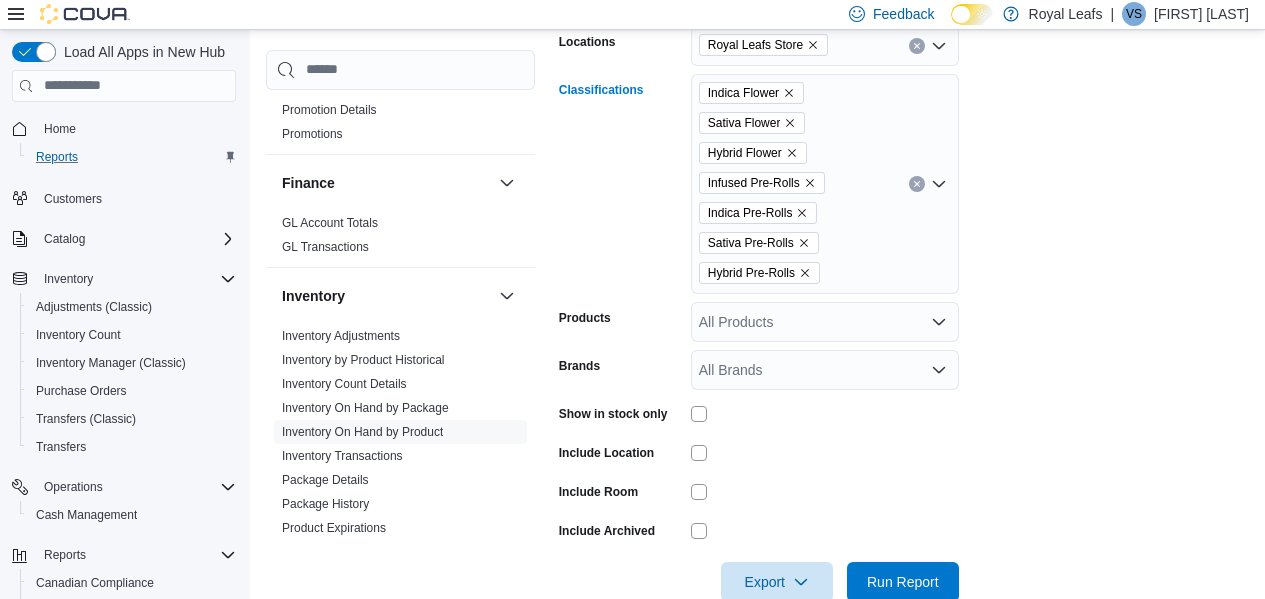 scroll, scrollTop: 356, scrollLeft: 0, axis: vertical 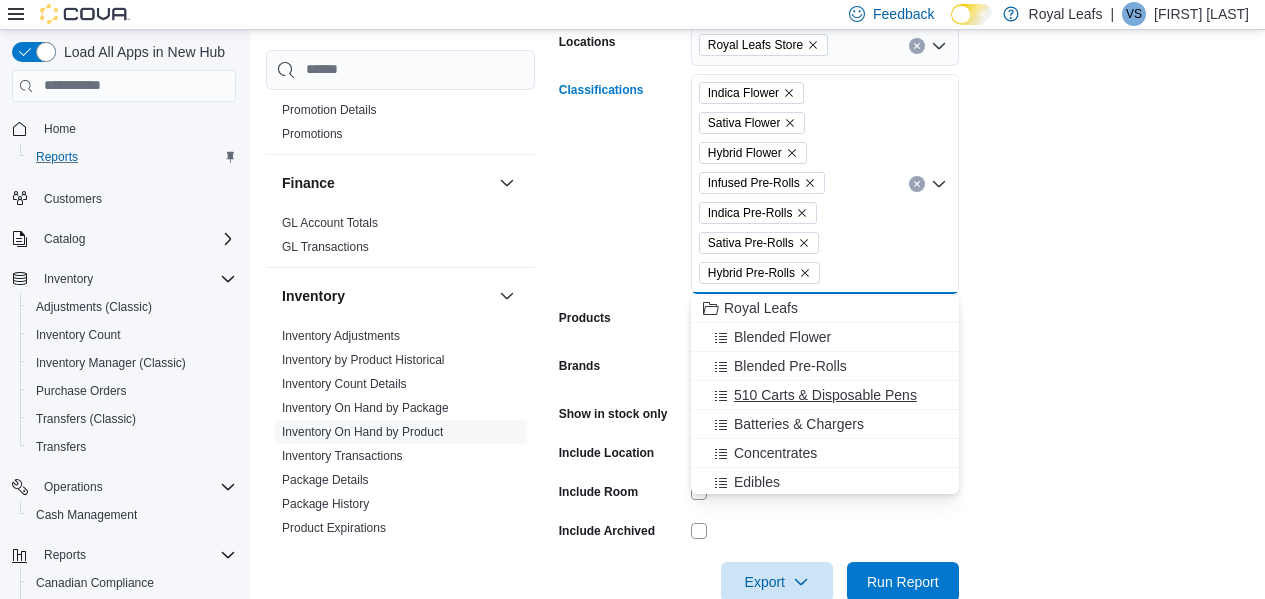 click on "510 Carts & Disposable Pens" at bounding box center [825, 395] 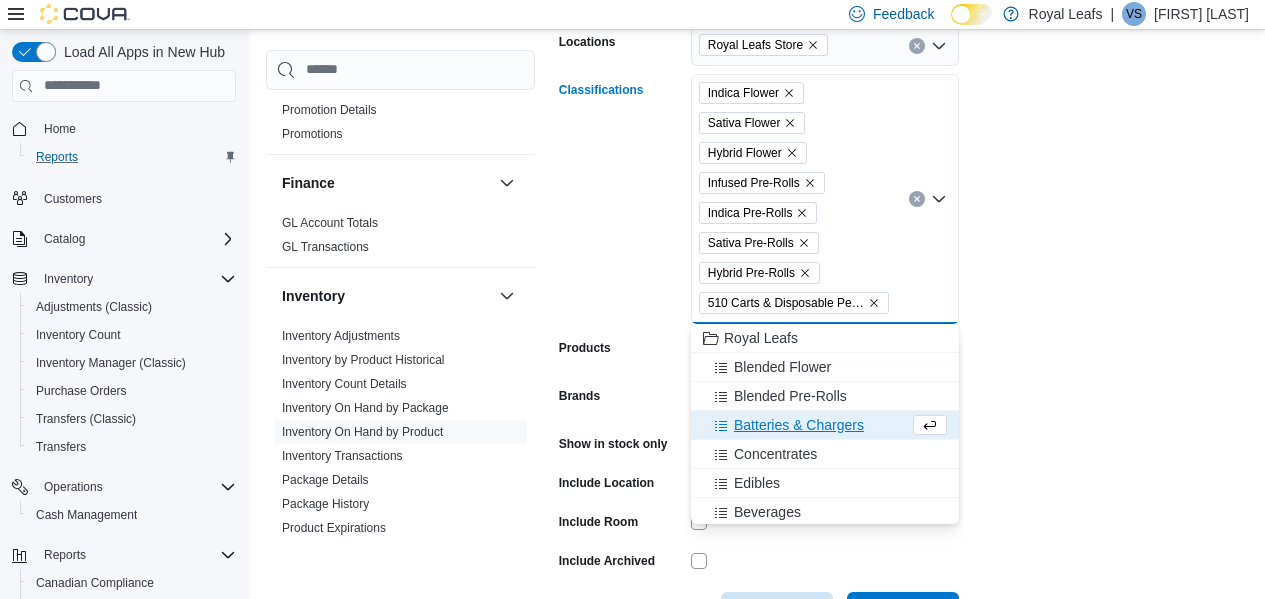click on "Batteries & Chargers" at bounding box center (799, 425) 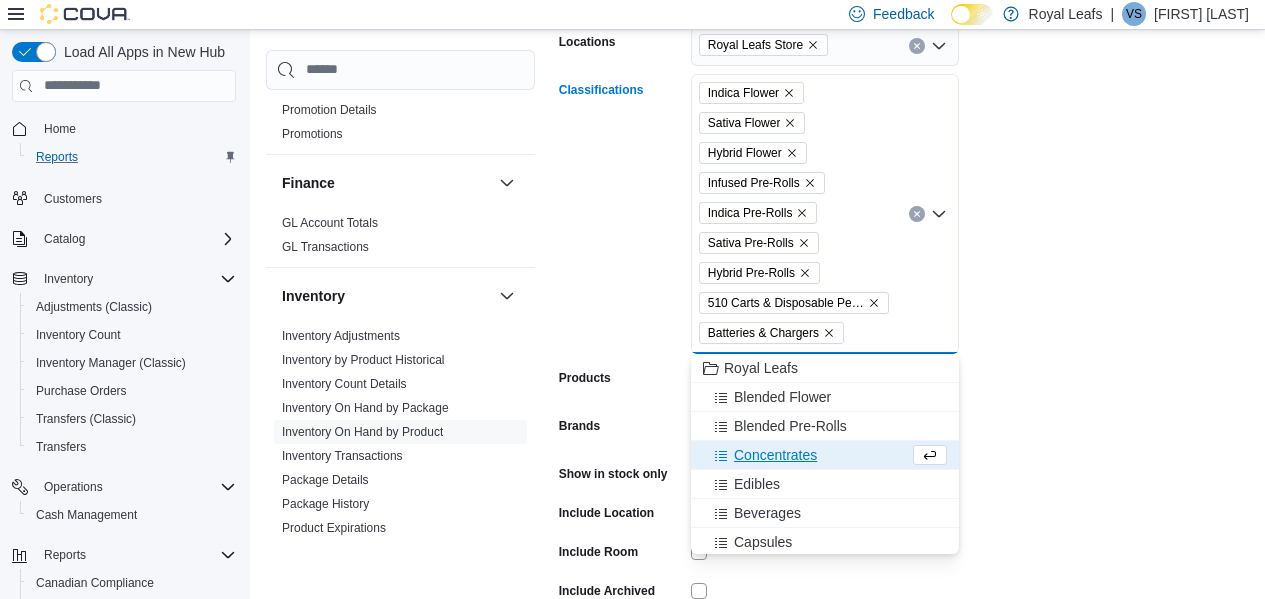 click on "Concentrates" at bounding box center (825, 455) 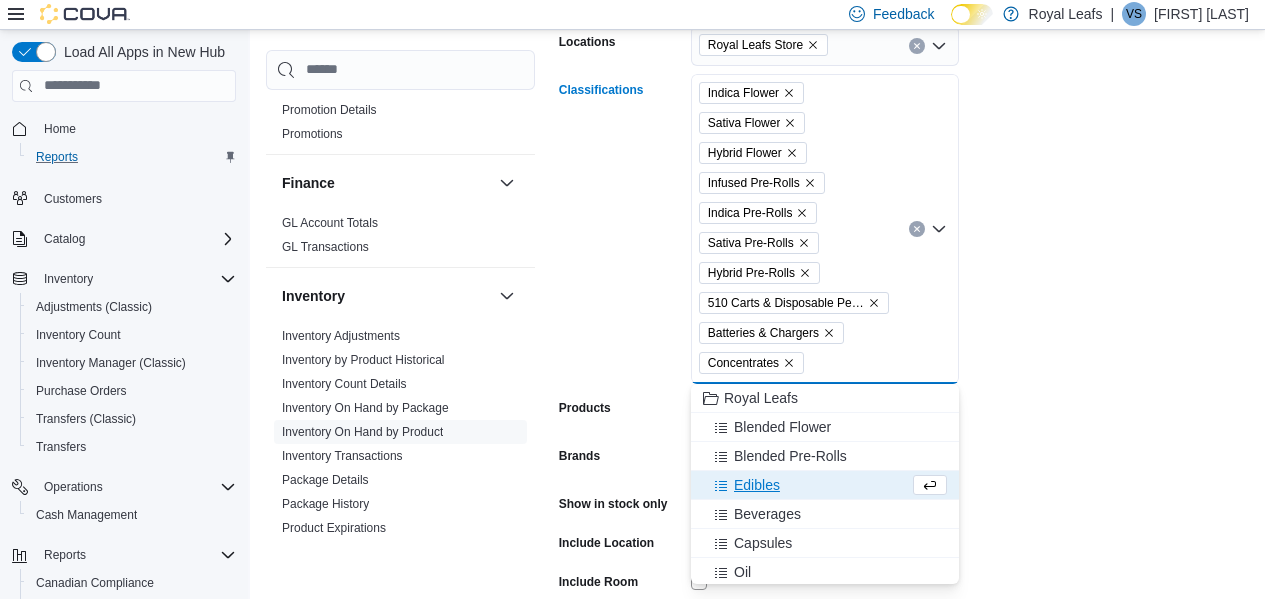 click on "Edibles" at bounding box center [825, 485] 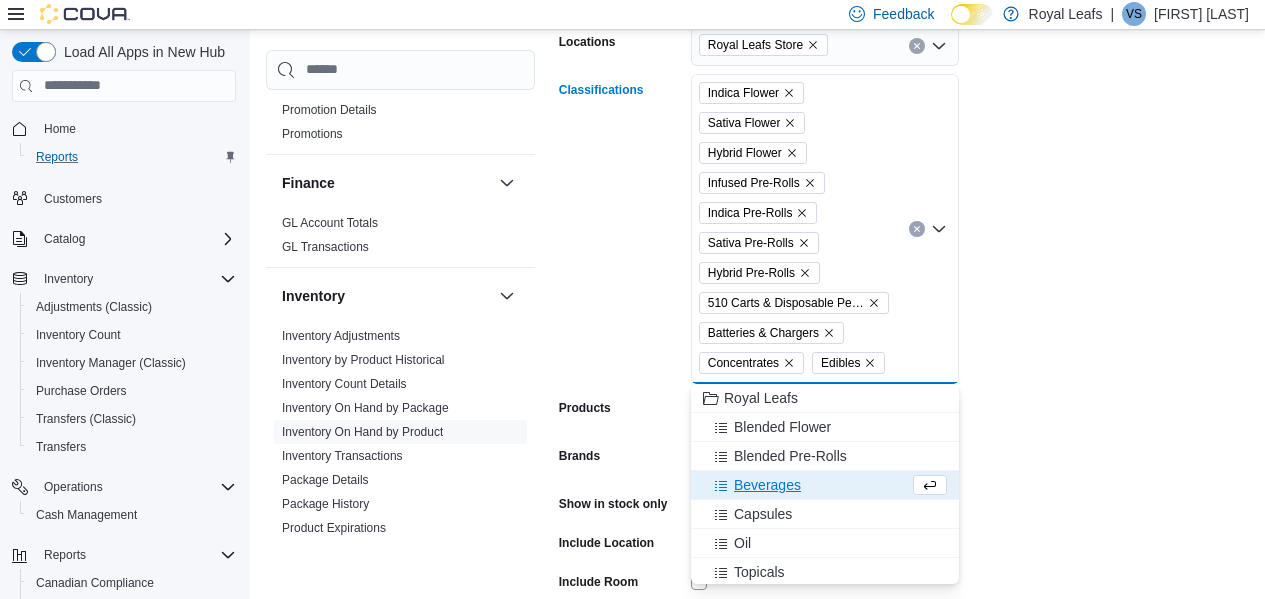 click on "Beverages" at bounding box center (825, 485) 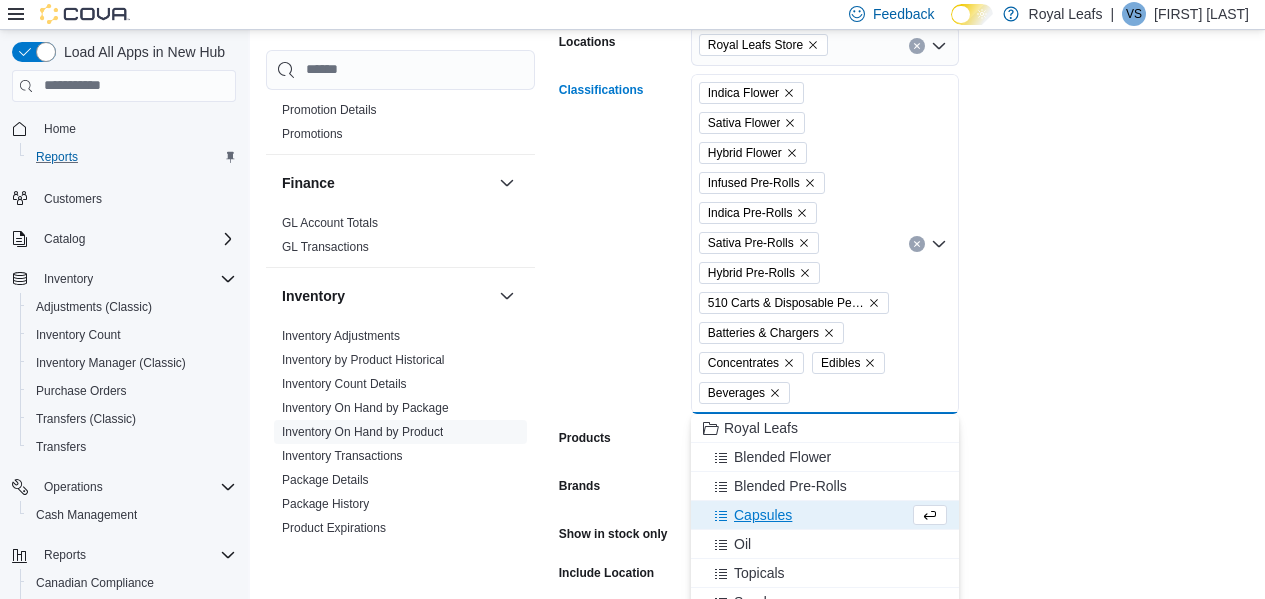 click on "Capsules" at bounding box center [763, 515] 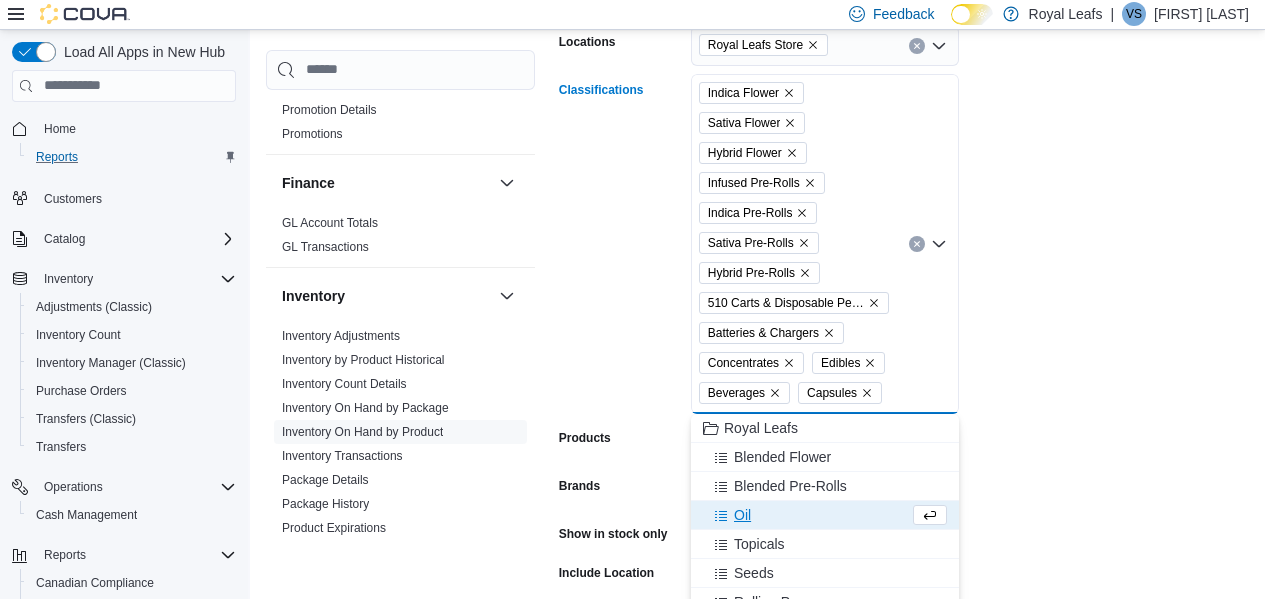 click on "Oil" at bounding box center (806, 515) 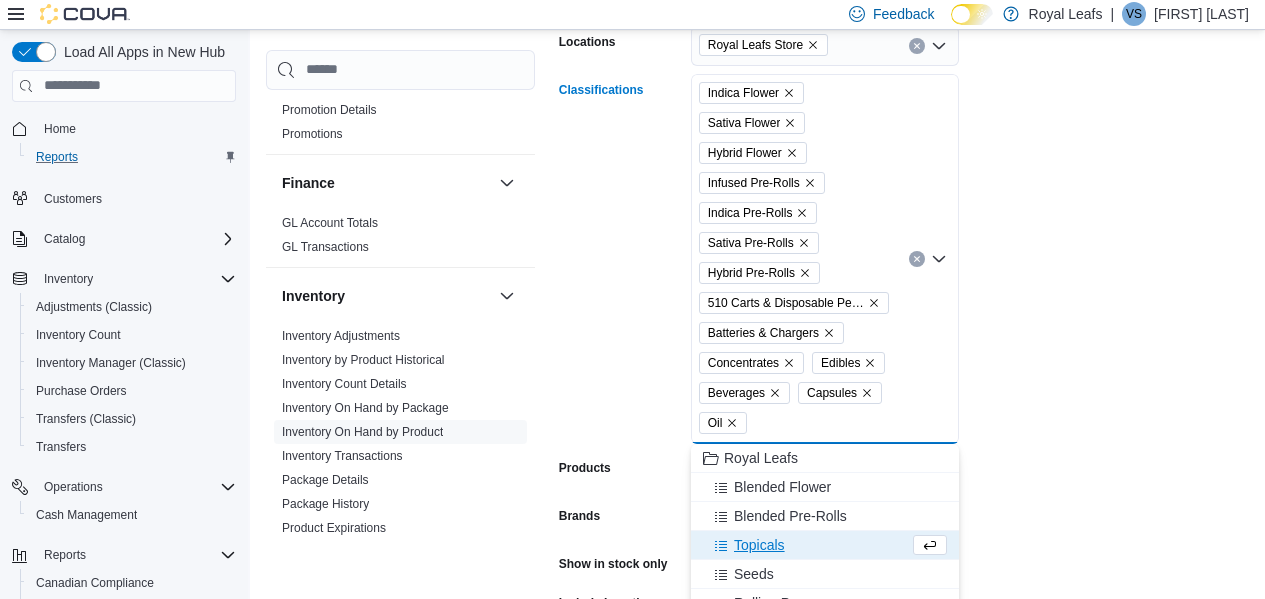 click on "Topicals" at bounding box center (759, 545) 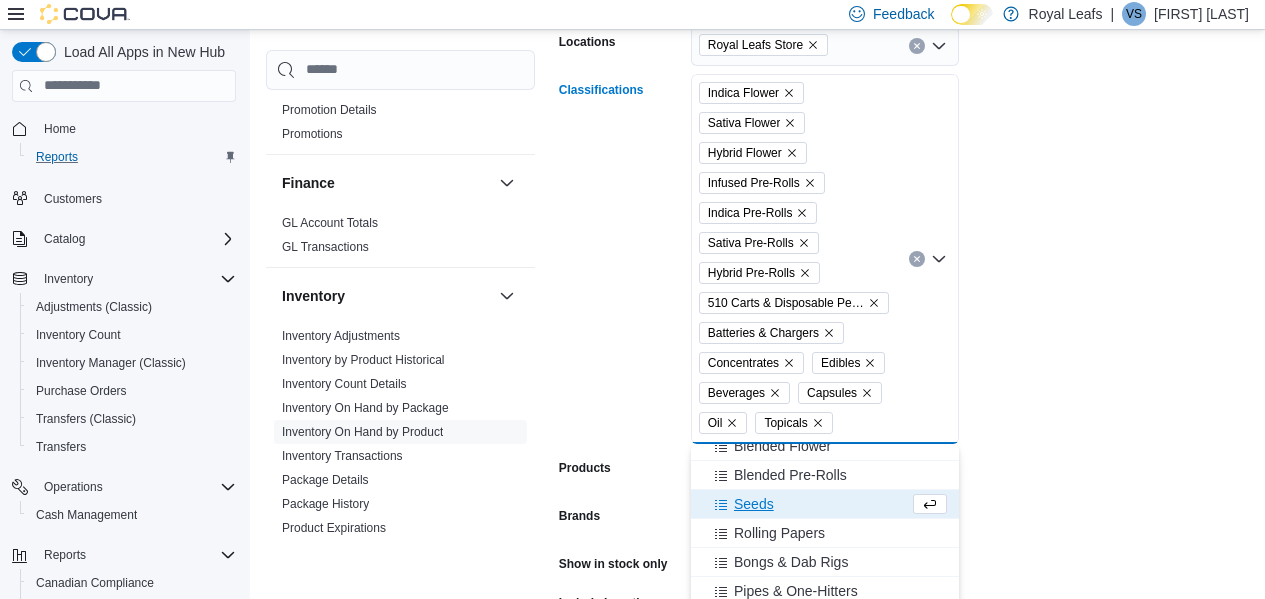 scroll, scrollTop: 42, scrollLeft: 0, axis: vertical 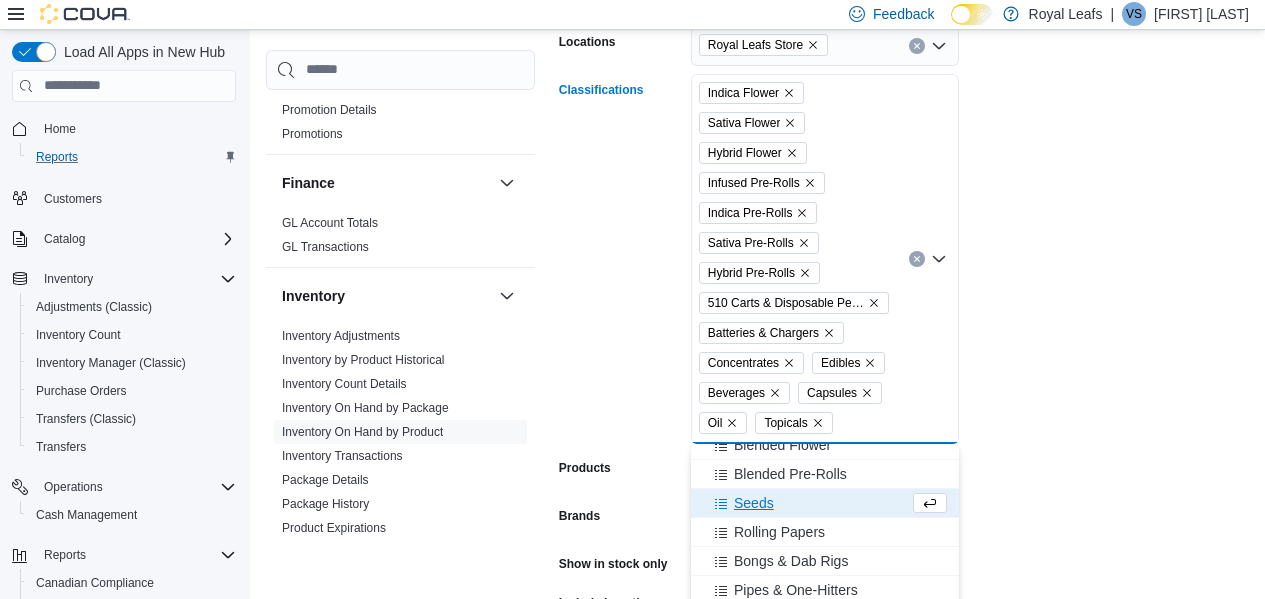 click on "Seeds" at bounding box center [754, 503] 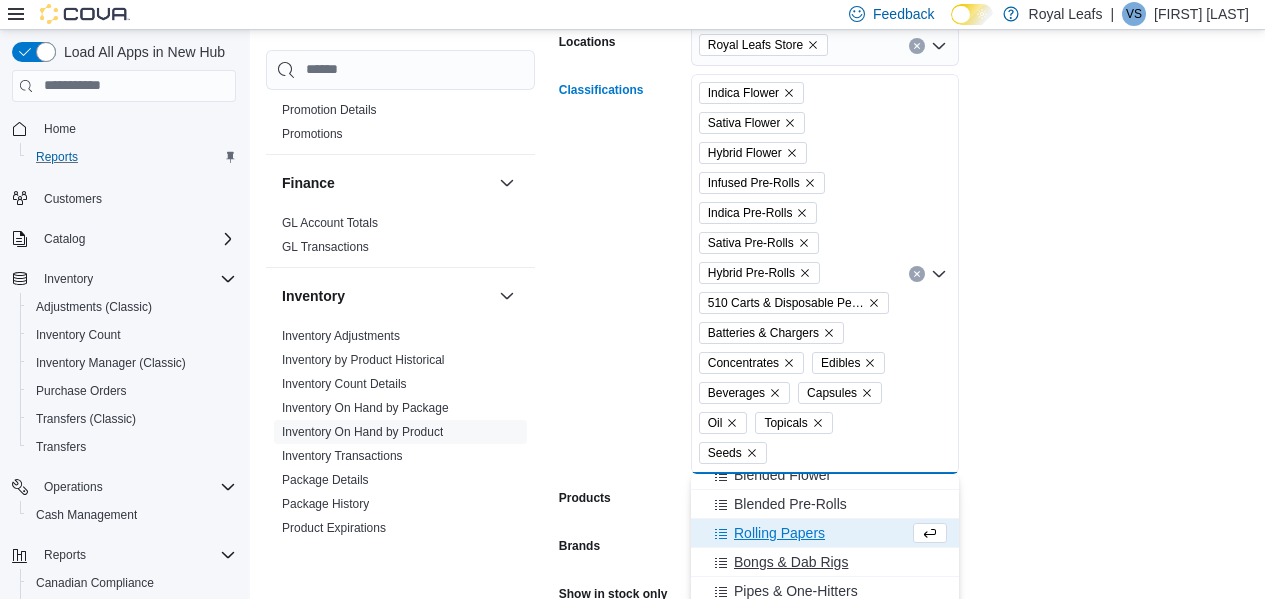 click on "Bongs & Dab Rigs" at bounding box center [791, 562] 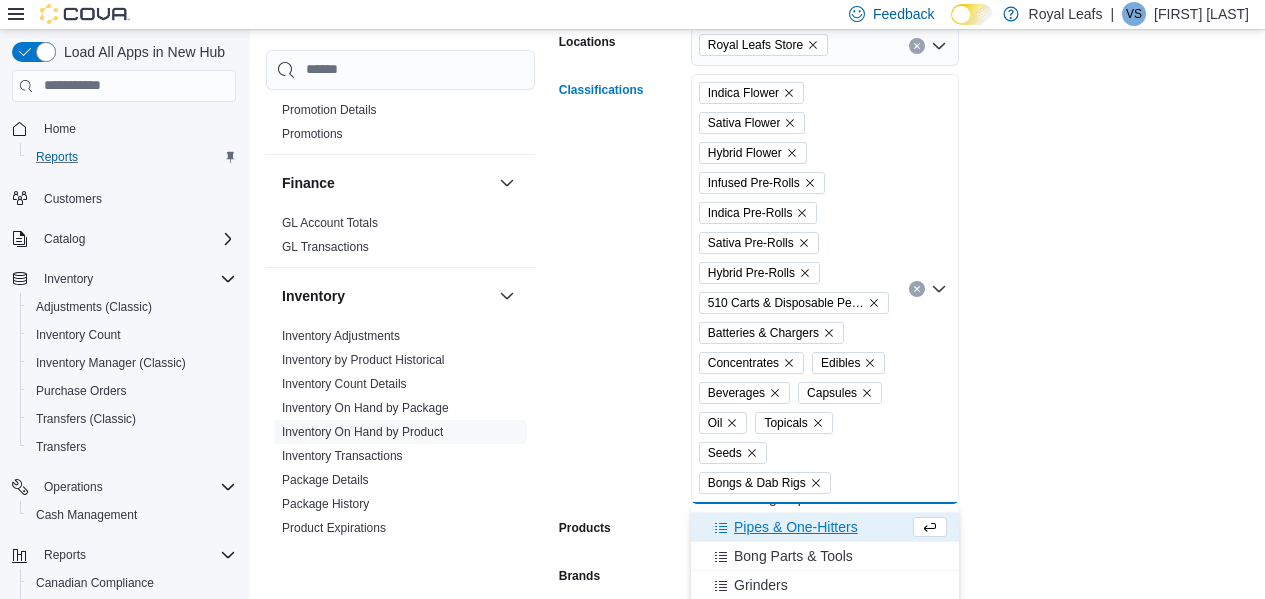 scroll, scrollTop: 108, scrollLeft: 0, axis: vertical 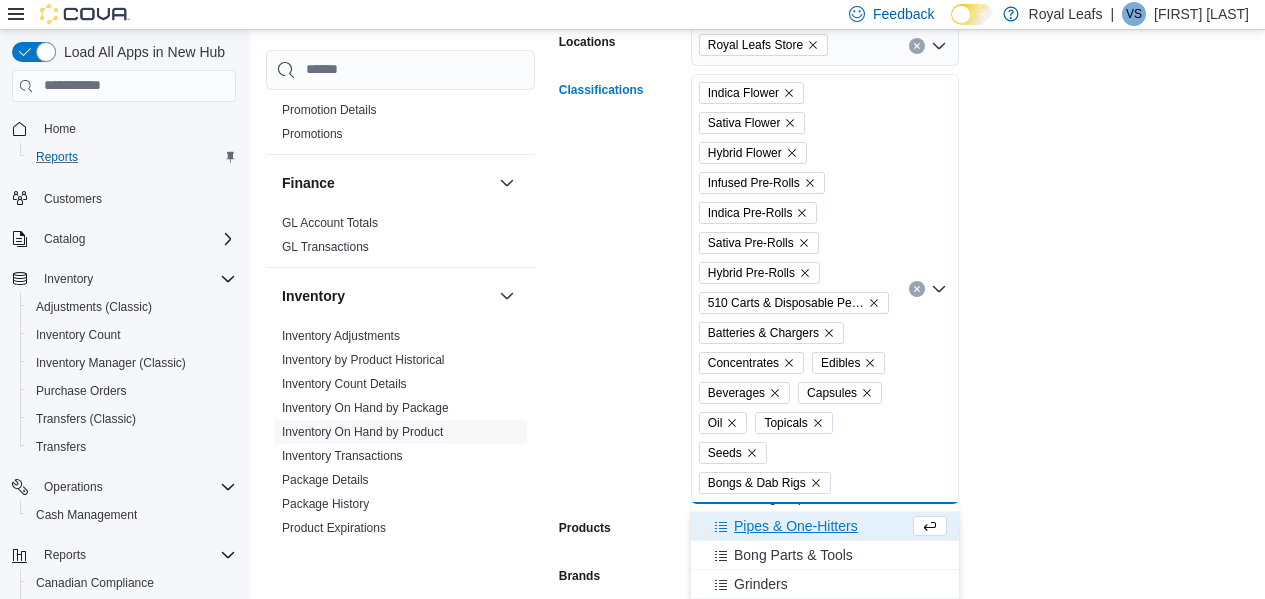 click on "Pipes & One-Hitters" at bounding box center [796, 526] 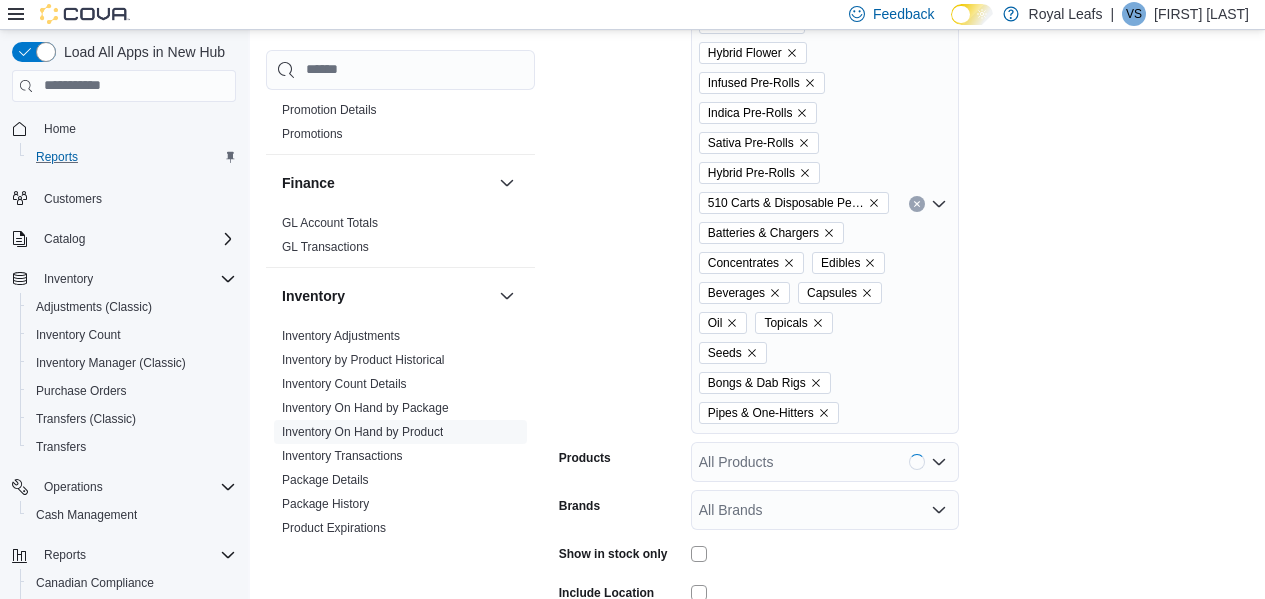 scroll, scrollTop: 463, scrollLeft: 0, axis: vertical 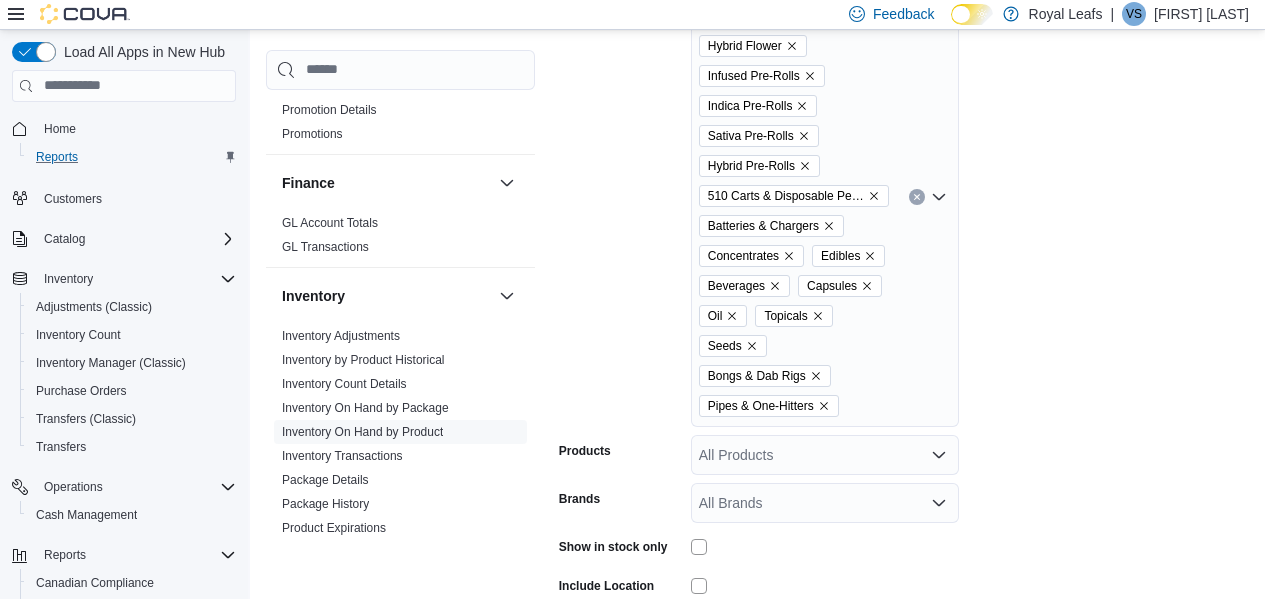 click on "Indica Flower Sativa Flower Hybrid Flower Infused Pre-Rolls Indica Pre-Rolls Sativa Pre-Rolls Hybrid Pre-Rolls 510 Carts & Disposable Pens Batteries & Chargers  Concentrates Edibles Beverages Capsules Oil Topicals Seeds Bongs & Dab Rigs Pipes & One-Hitters" at bounding box center (825, 197) 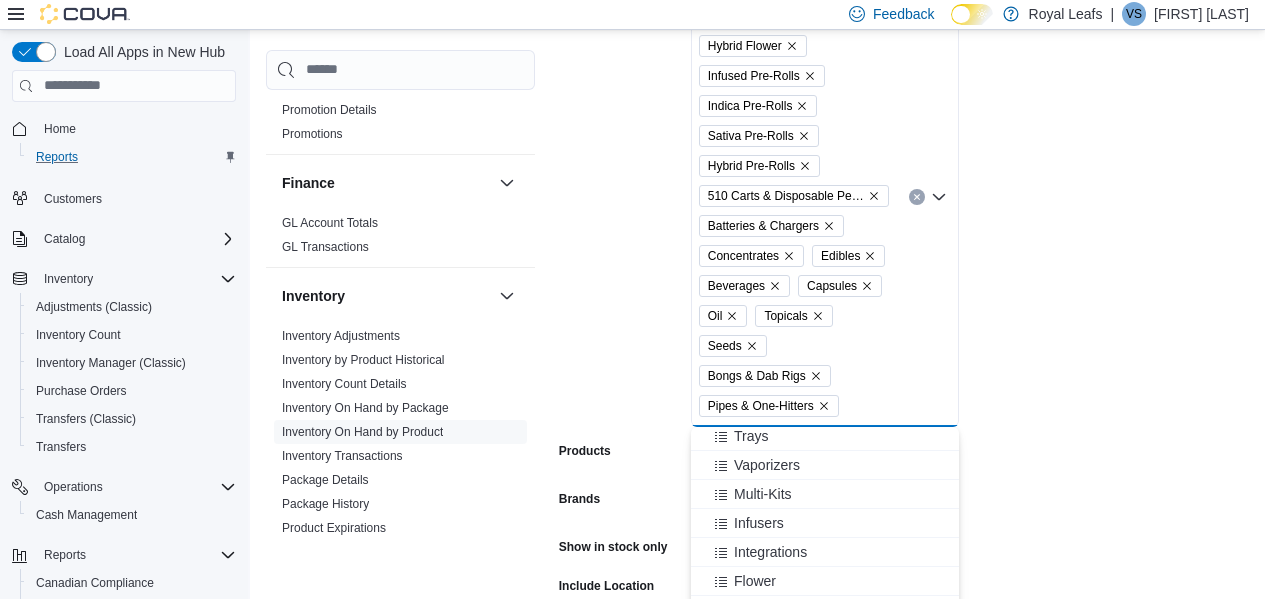 scroll, scrollTop: 322, scrollLeft: 0, axis: vertical 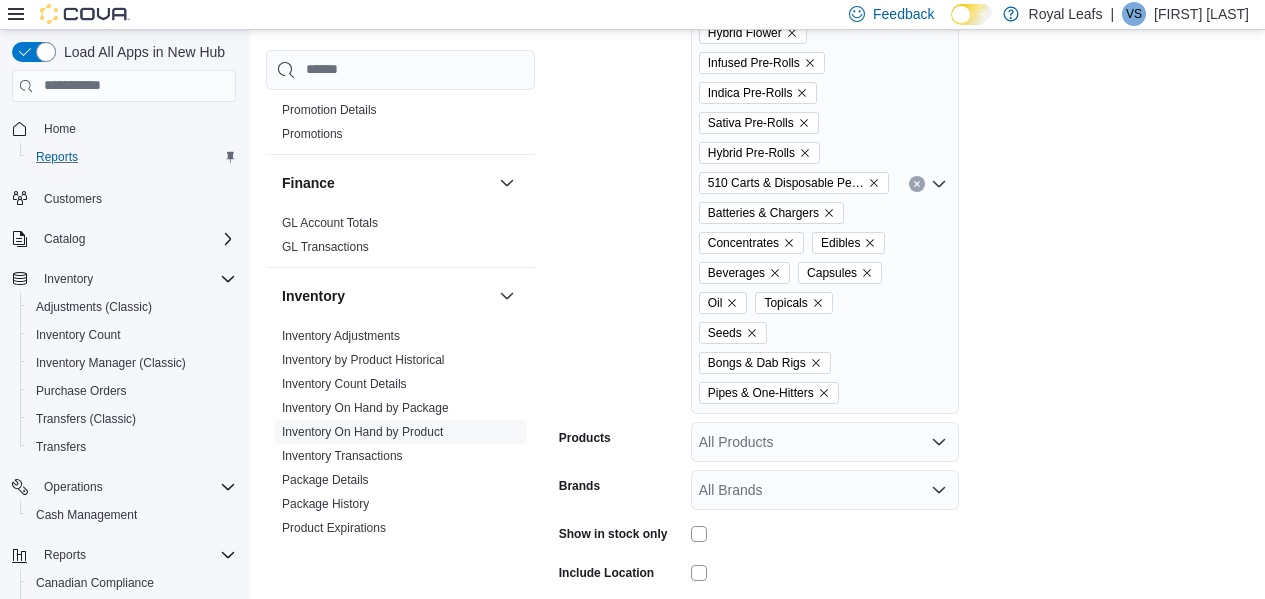 click on "Indica Flower Sativa Flower Hybrid Flower Infused Pre-Rolls Indica Pre-Rolls Sativa Pre-Rolls Hybrid Pre-Rolls 510 Carts & Disposable Pens Batteries & Chargers  Concentrates Edibles Beverages Capsules Oil Topicals Seeds Bongs & Dab Rigs Pipes & One-Hitters" at bounding box center (825, 184) 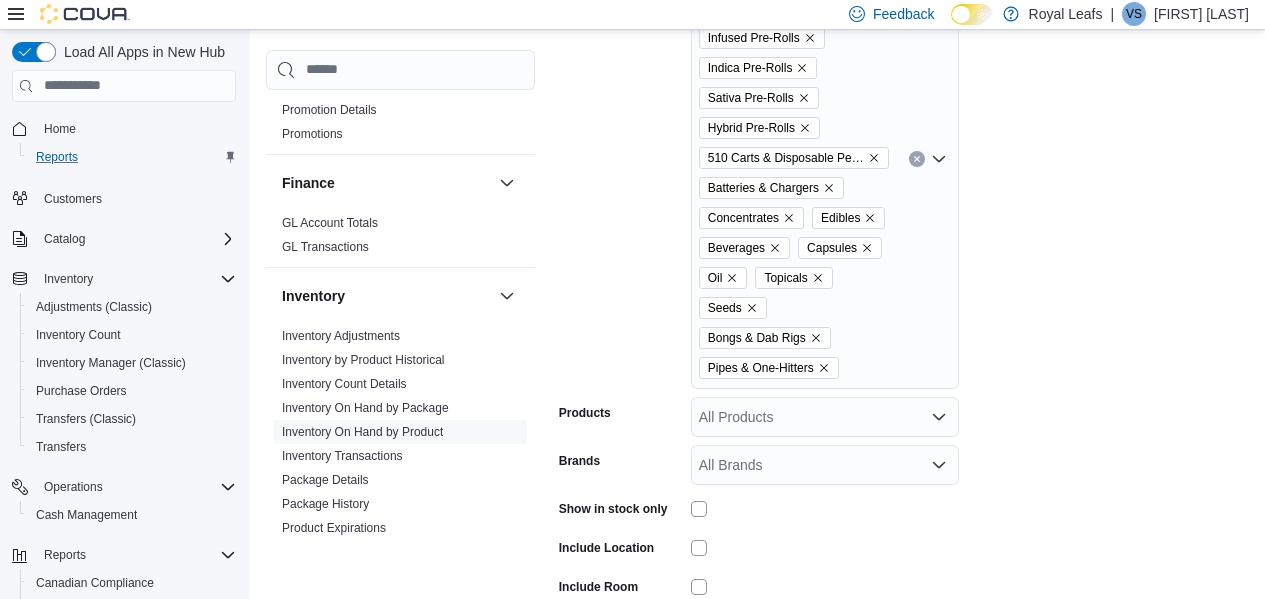 scroll, scrollTop: 503, scrollLeft: 0, axis: vertical 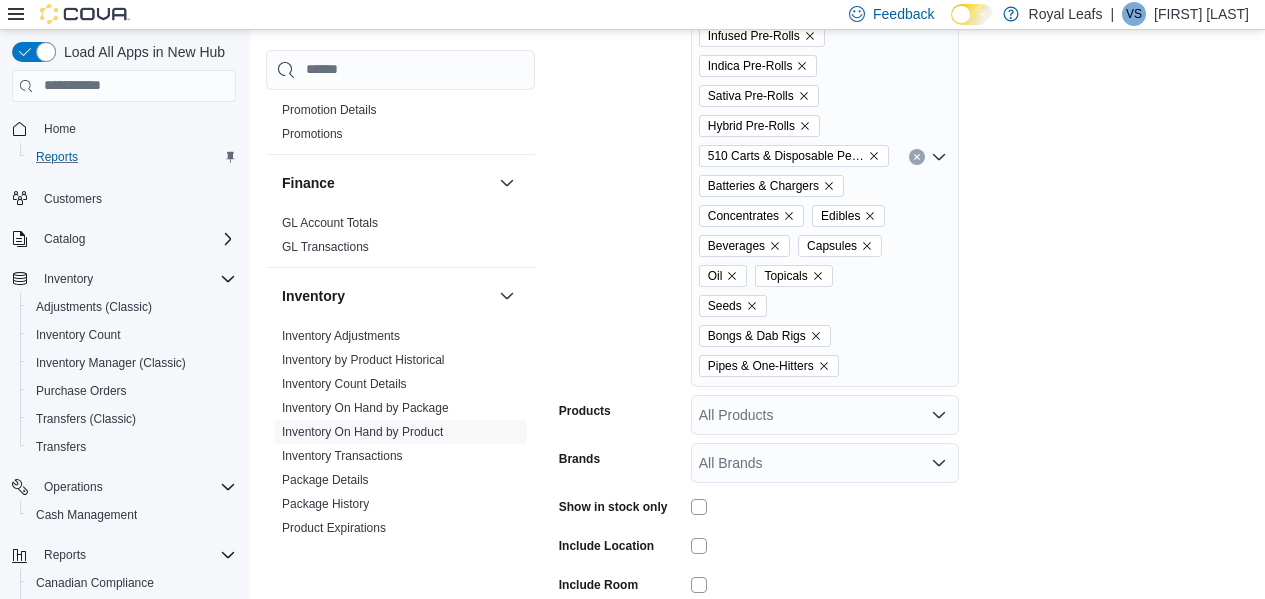 click on "Indica Flower Sativa Flower Hybrid Flower Infused Pre-Rolls Indica Pre-Rolls Sativa Pre-Rolls Hybrid Pre-Rolls 510 Carts & Disposable Pens Batteries & Chargers  Concentrates Edibles Beverages Capsules Oil Topicals Seeds Bongs & Dab Rigs Pipes & One-Hitters" at bounding box center (825, 157) 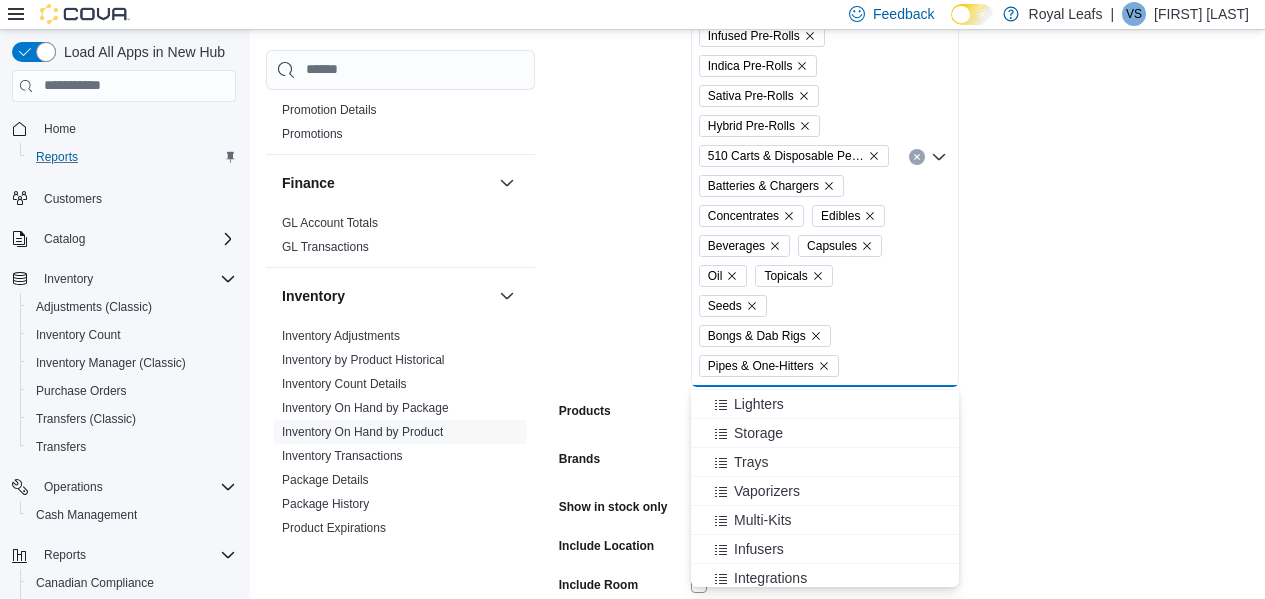 scroll, scrollTop: 185, scrollLeft: 0, axis: vertical 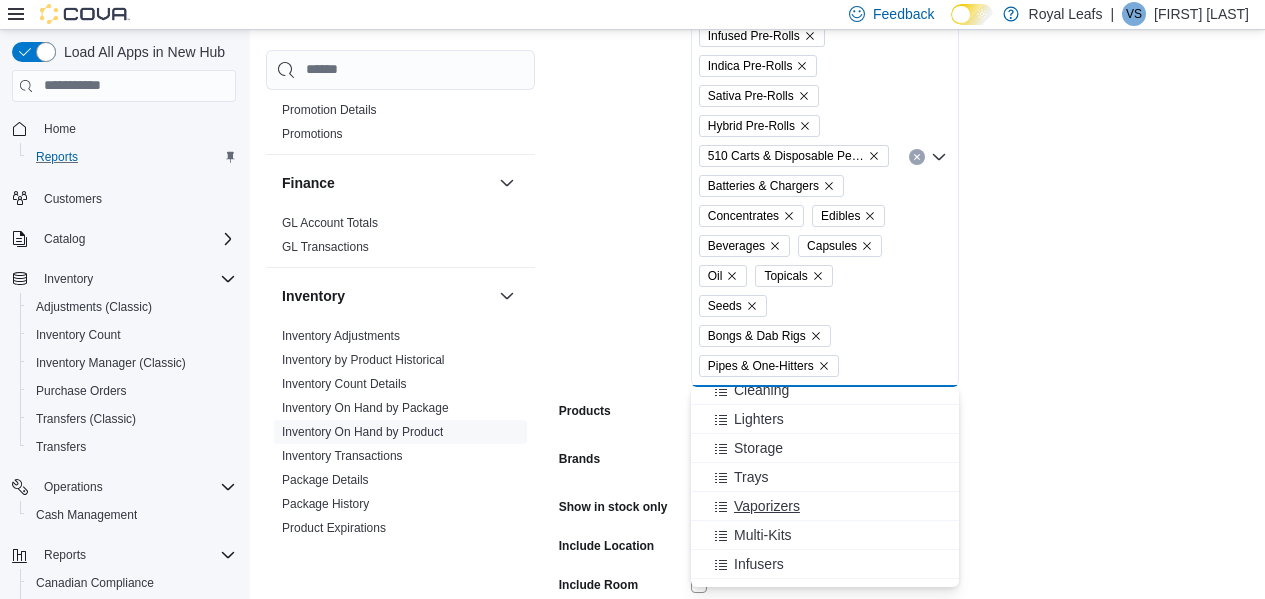 click on "Vaporizers" at bounding box center [767, 506] 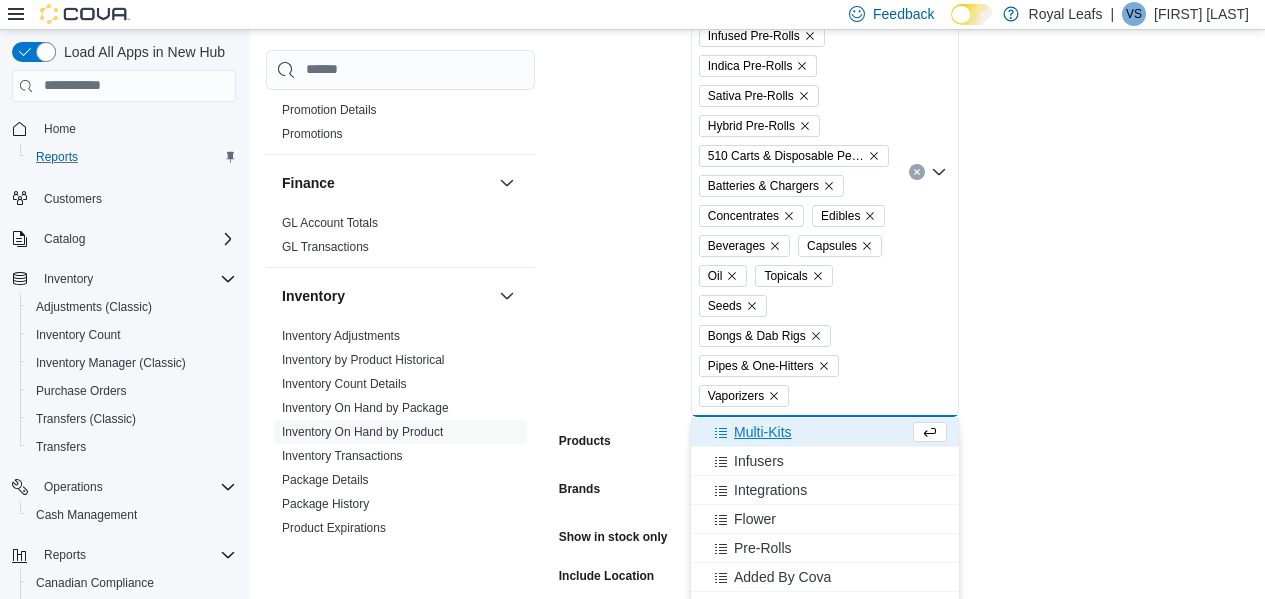 scroll, scrollTop: 293, scrollLeft: 0, axis: vertical 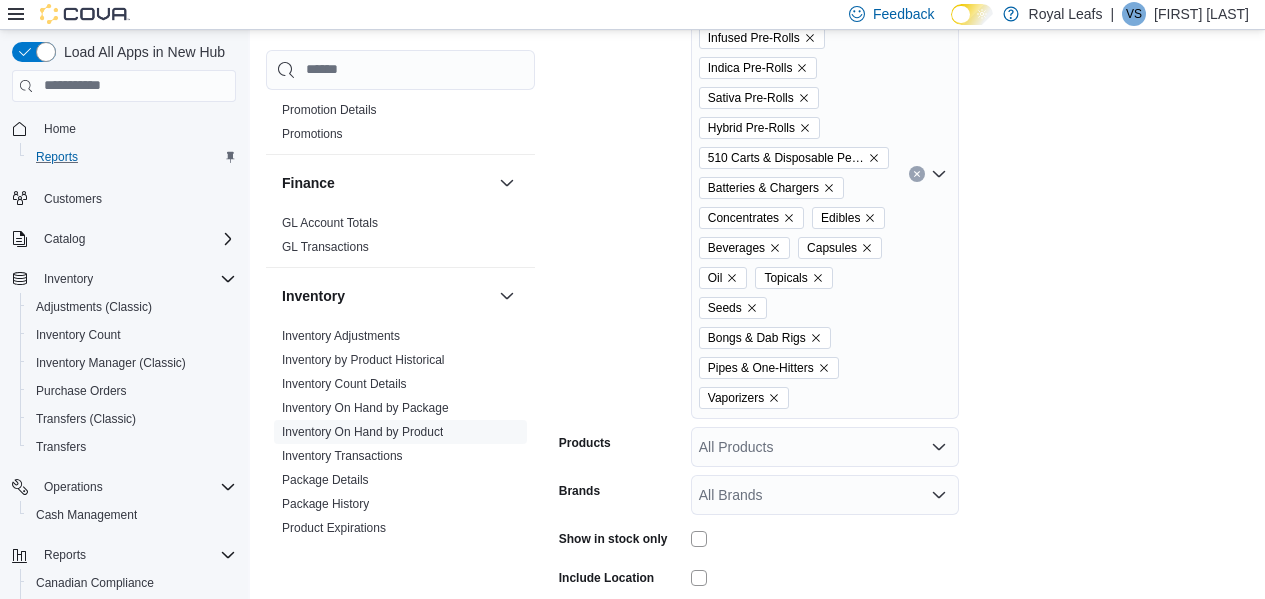 click on "Indica Flower Sativa Flower Hybrid Flower Infused Pre-Rolls Indica Pre-Rolls Sativa Pre-Rolls Hybrid Pre-Rolls 510 Carts & Disposable Pens Batteries & Chargers  Concentrates Edibles Beverages Capsules Oil Topicals Seeds Bongs & Dab Rigs Pipes & One-Hitters Vaporizers" at bounding box center [825, 174] 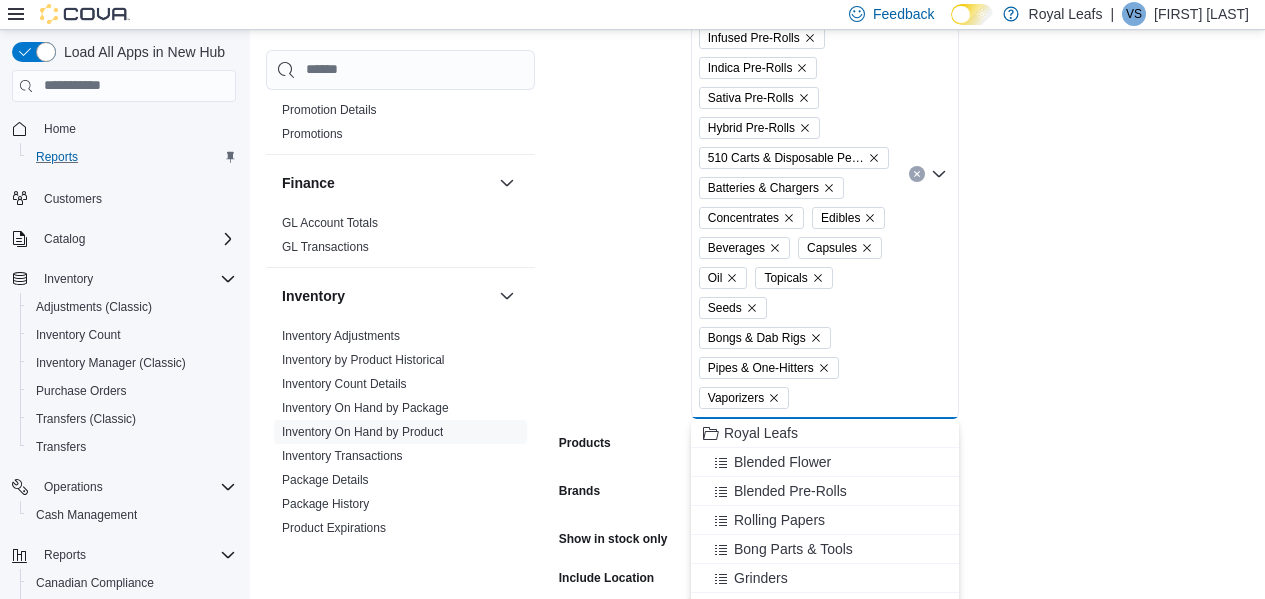 click on "Indica Flower Sativa Flower Hybrid Flower Infused Pre-Rolls Indica Pre-Rolls Sativa Pre-Rolls Hybrid Pre-Rolls 510 Carts & Disposable Pens Batteries & Chargers  Concentrates Edibles Beverages Capsules Oil Topicals Seeds Bongs & Dab Rigs Pipes & One-Hitters Vaporizers" at bounding box center (825, 174) 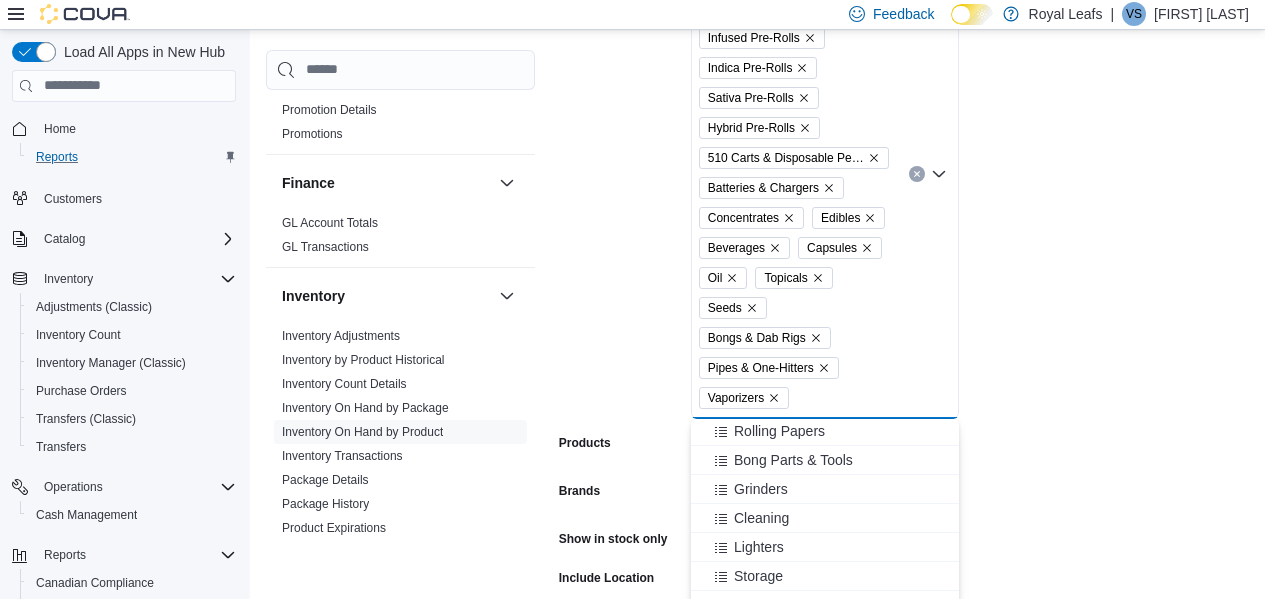 scroll, scrollTop: 0, scrollLeft: 0, axis: both 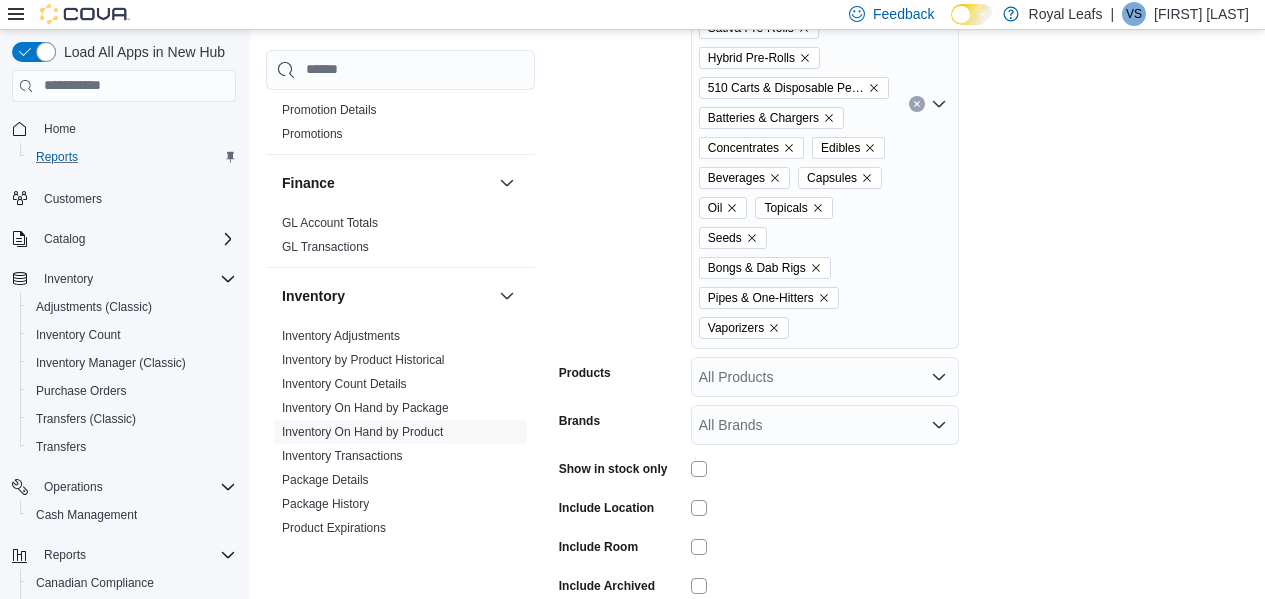 click on "Indica Flower Sativa Flower Hybrid Flower Infused Pre-Rolls Indica Pre-Rolls Sativa Pre-Rolls Hybrid Pre-Rolls 510 Carts & Disposable Pens Batteries & Chargers  Concentrates Edibles Beverages Capsules Oil Topicals Seeds Bongs & Dab Rigs Pipes & One-Hitters Vaporizers" at bounding box center (825, 104) 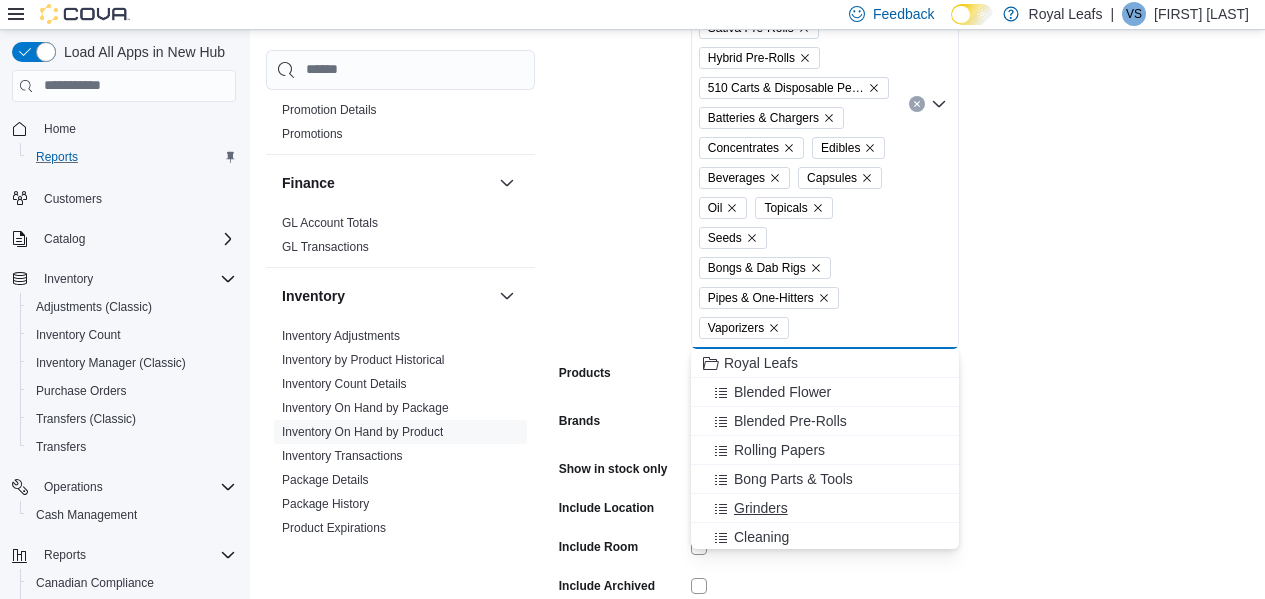 scroll, scrollTop: 293, scrollLeft: 0, axis: vertical 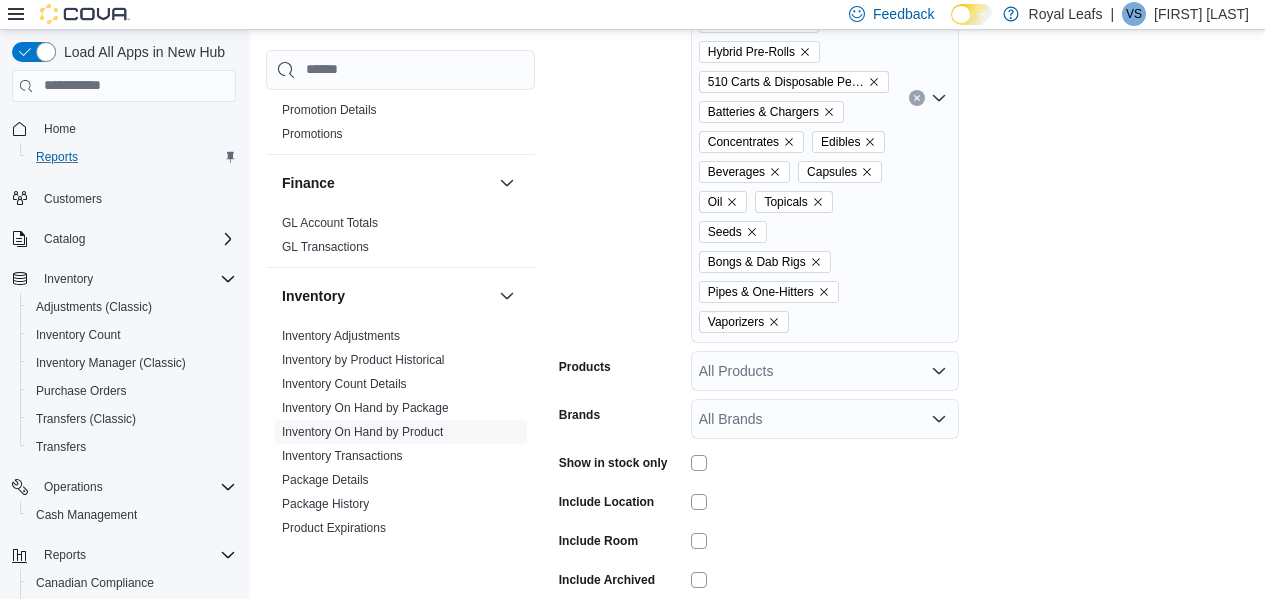 click on "Indica Flower Sativa Flower Hybrid Flower Infused Pre-Rolls Indica Pre-Rolls Sativa Pre-Rolls Hybrid Pre-Rolls 510 Carts & Disposable Pens Batteries & Chargers  Concentrates Edibles Beverages Capsules Oil Topicals Seeds Bongs & Dab Rigs Pipes & One-Hitters Vaporizers" at bounding box center (825, 98) 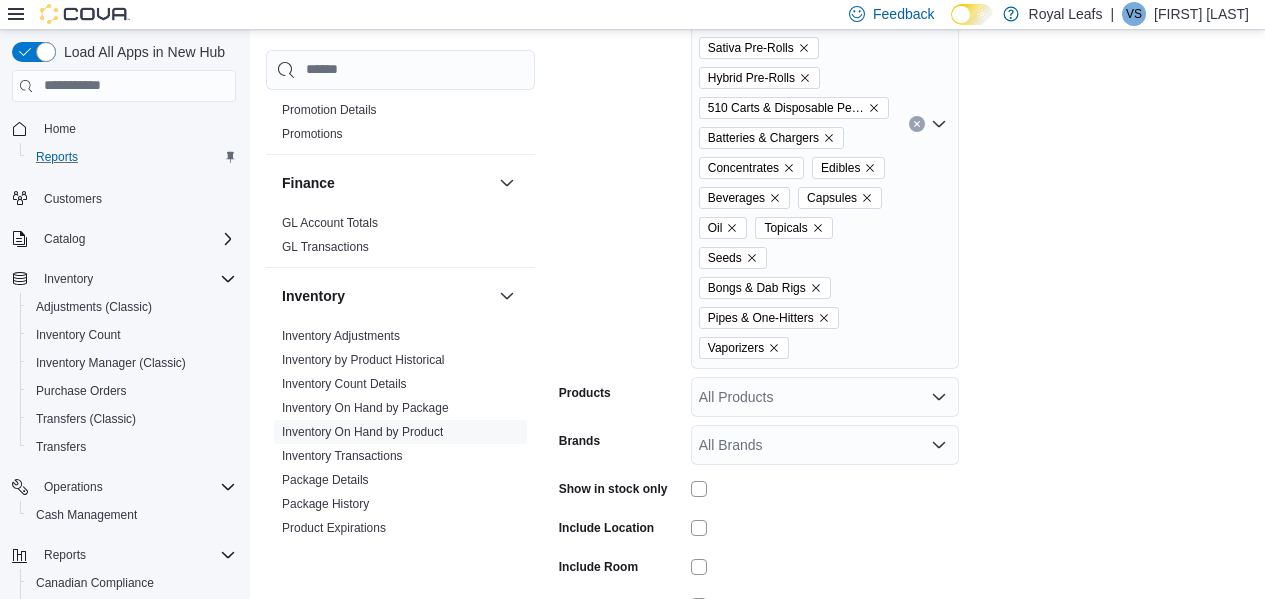 click on "Indica Flower Sativa Flower Hybrid Flower Infused Pre-Rolls Indica Pre-Rolls Sativa Pre-Rolls Hybrid Pre-Rolls 510 Carts & Disposable Pens Batteries & Chargers  Concentrates Edibles Beverages Capsules Oil Topicals Seeds Bongs & Dab Rigs Pipes & One-Hitters Vaporizers" at bounding box center (825, 124) 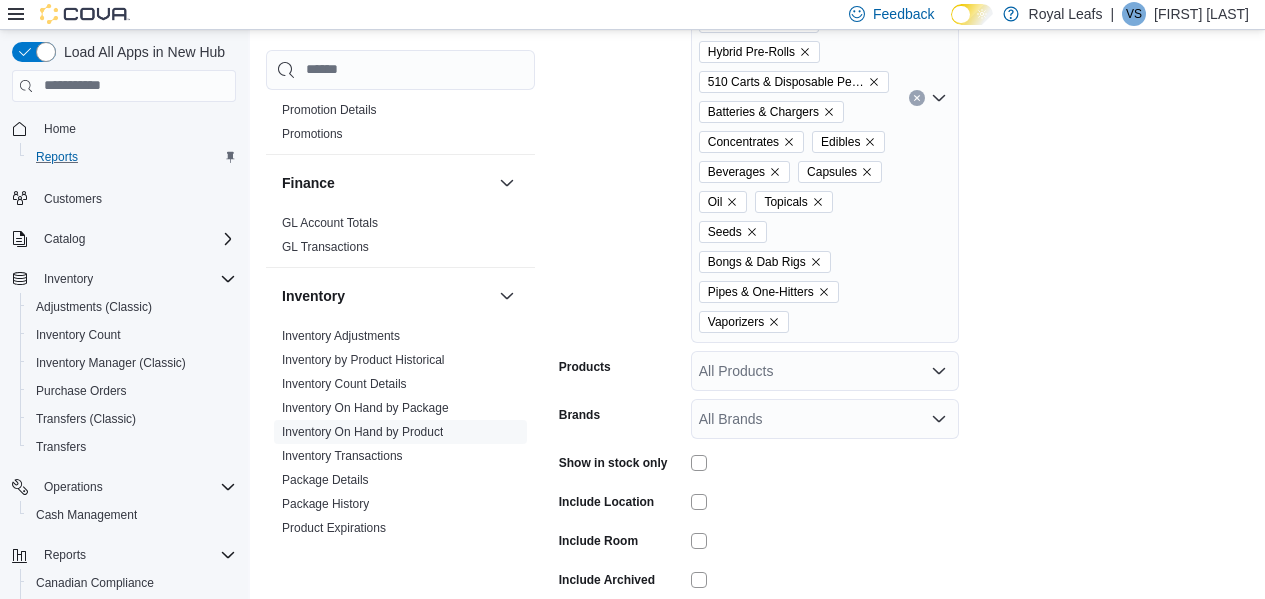 scroll, scrollTop: 583, scrollLeft: 0, axis: vertical 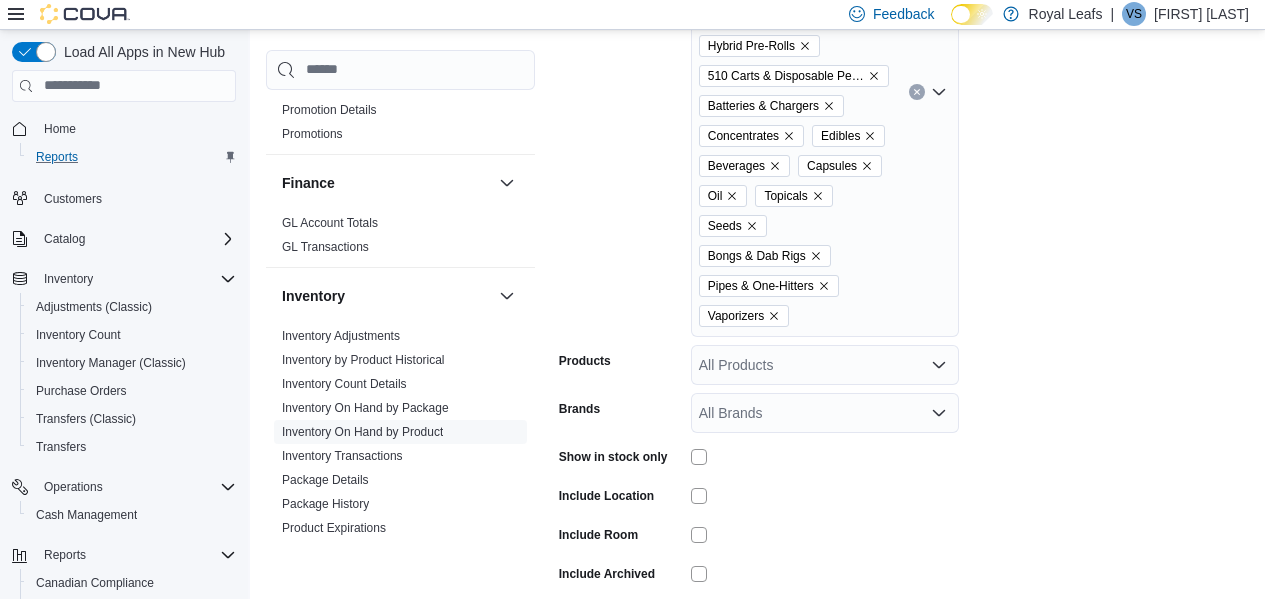 click on "Indica Flower Sativa Flower Hybrid Flower Infused Pre-Rolls Indica Pre-Rolls Sativa Pre-Rolls Hybrid Pre-Rolls 510 Carts & Disposable Pens Batteries & Chargers  Concentrates Edibles Beverages Capsules Oil Topicals Seeds Bongs & Dab Rigs Pipes & One-Hitters Vaporizers" at bounding box center [825, 92] 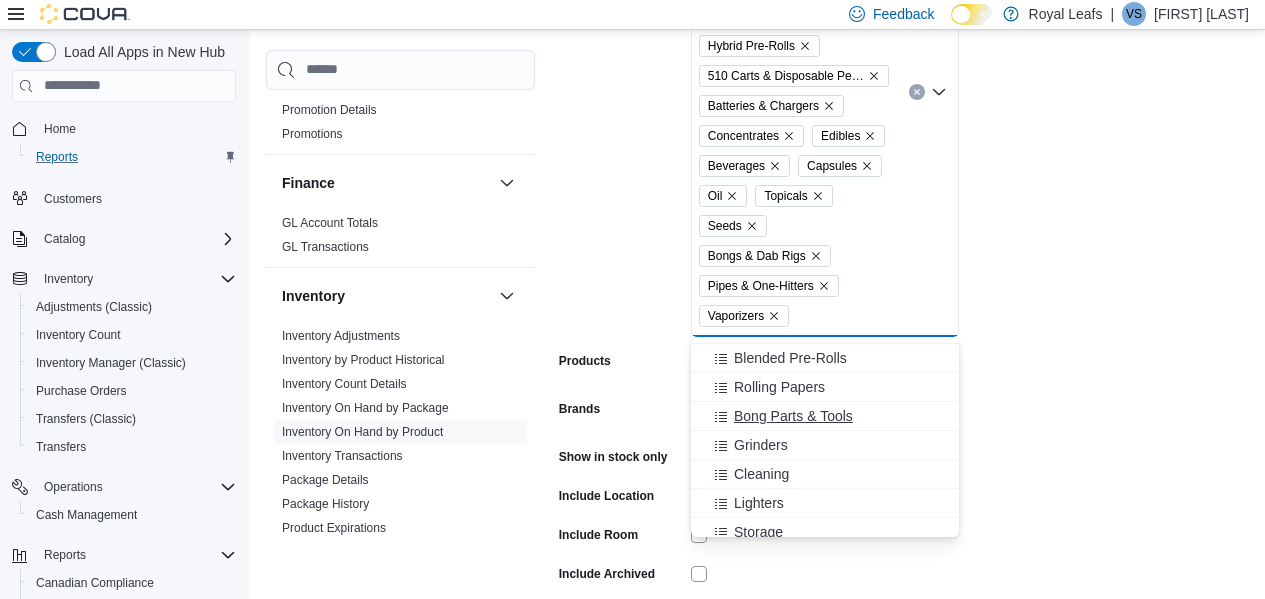 scroll, scrollTop: 63, scrollLeft: 0, axis: vertical 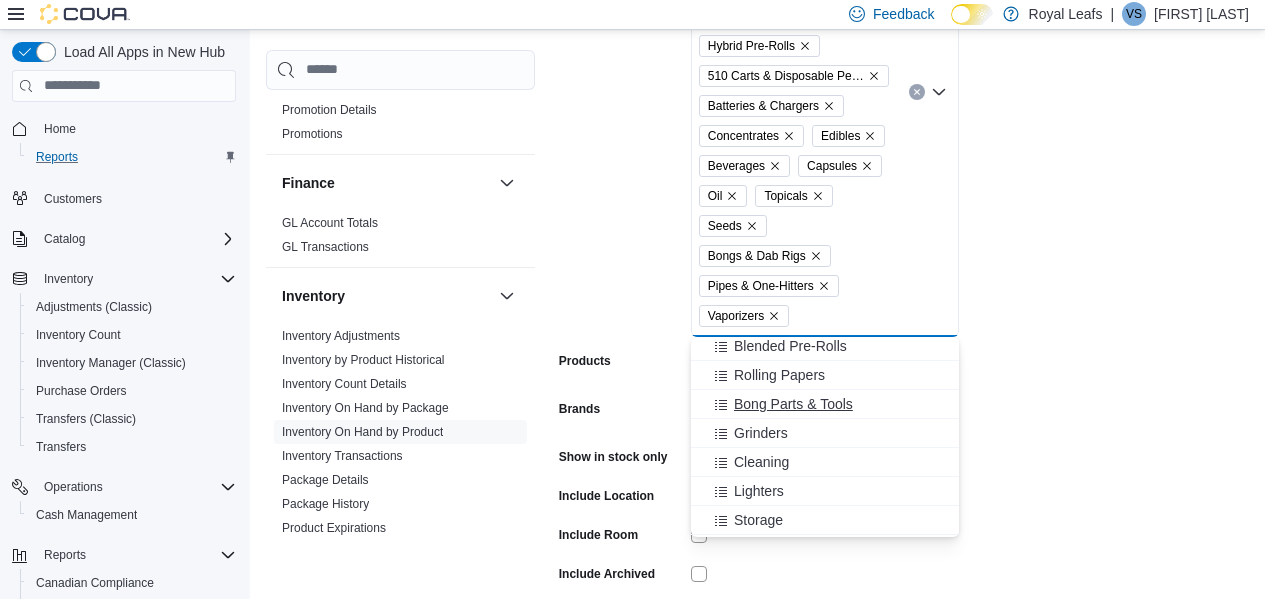 click on "Bong Parts & Tools" at bounding box center (793, 404) 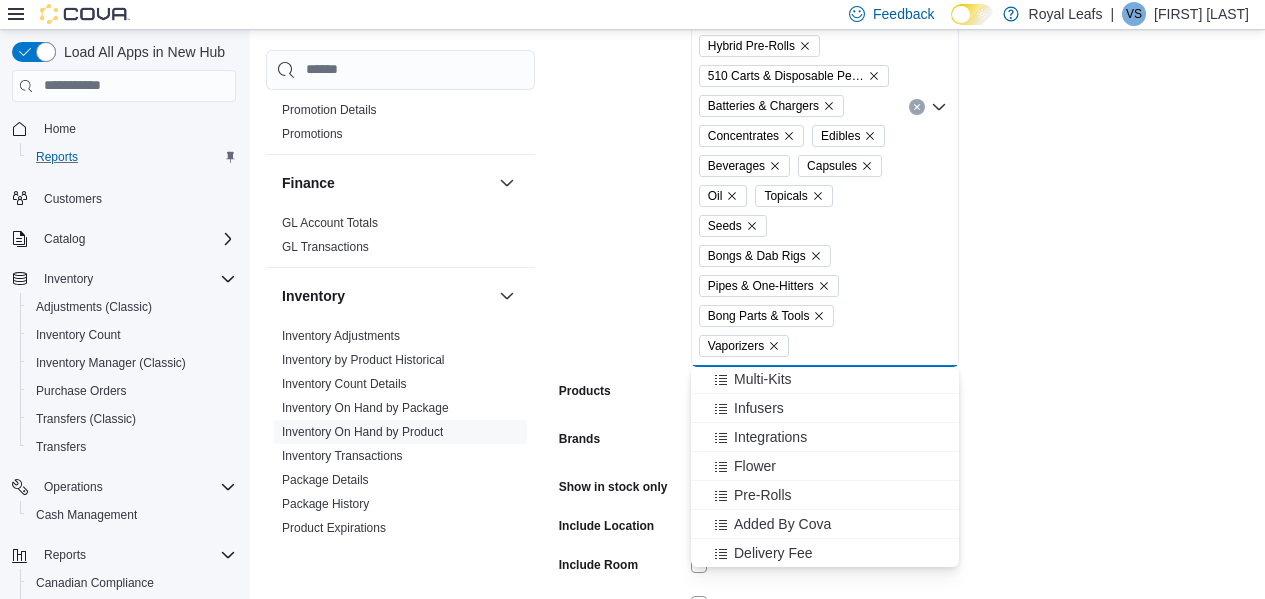 scroll, scrollTop: 264, scrollLeft: 0, axis: vertical 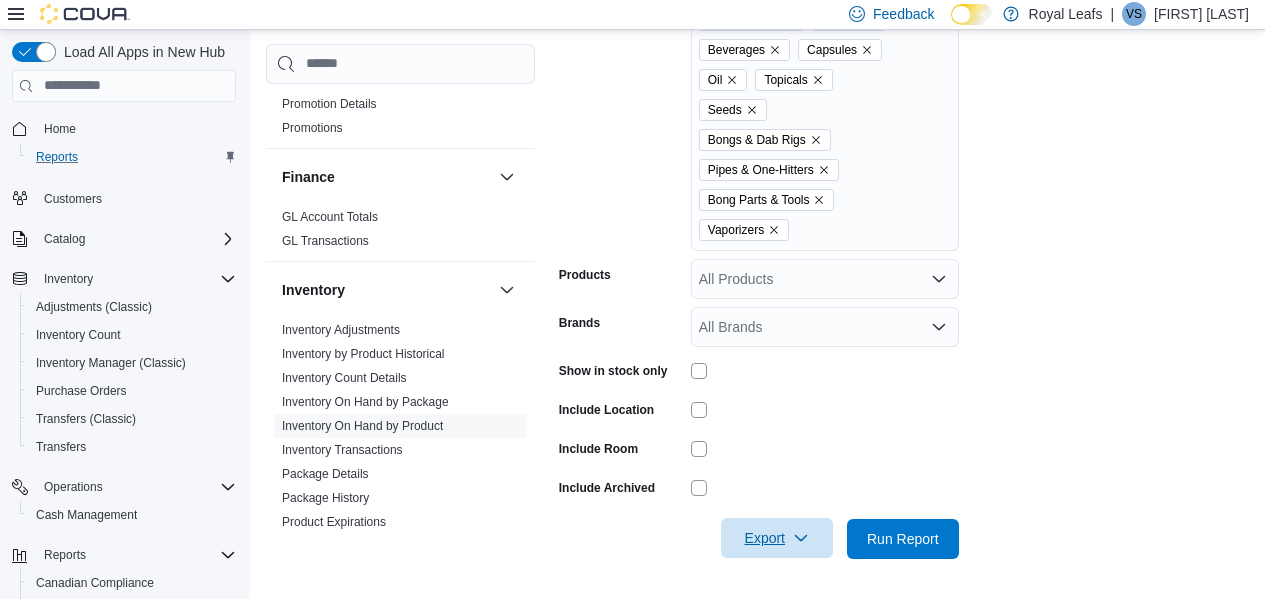 click on "Export" at bounding box center (777, 538) 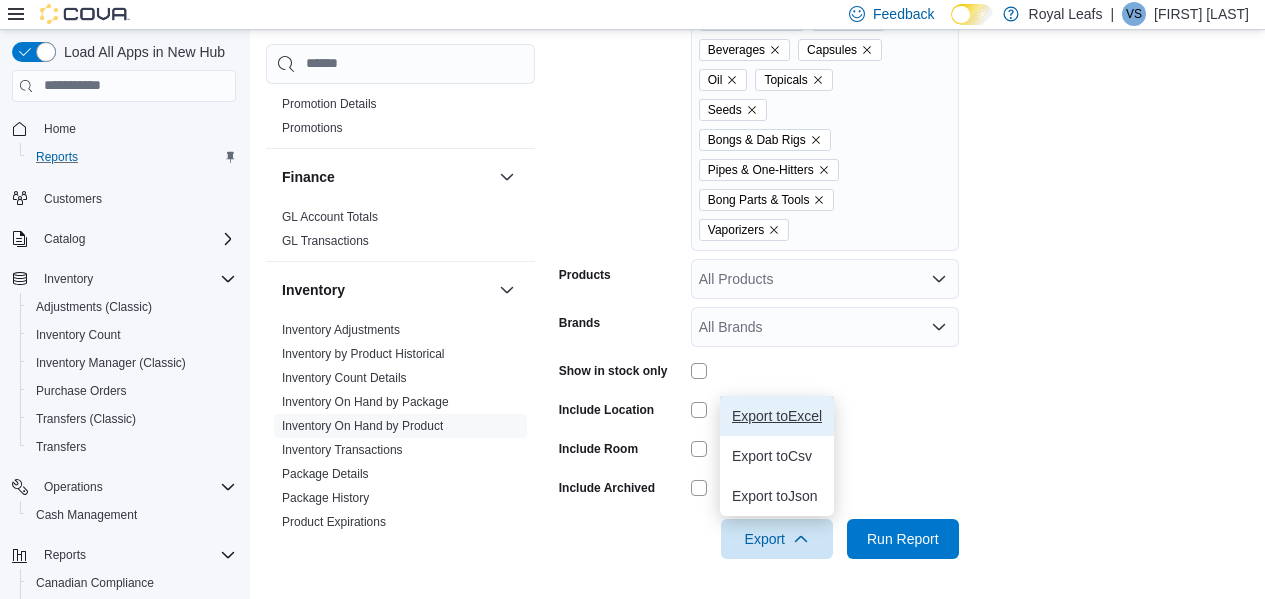 click on "Export to  Excel" at bounding box center (777, 416) 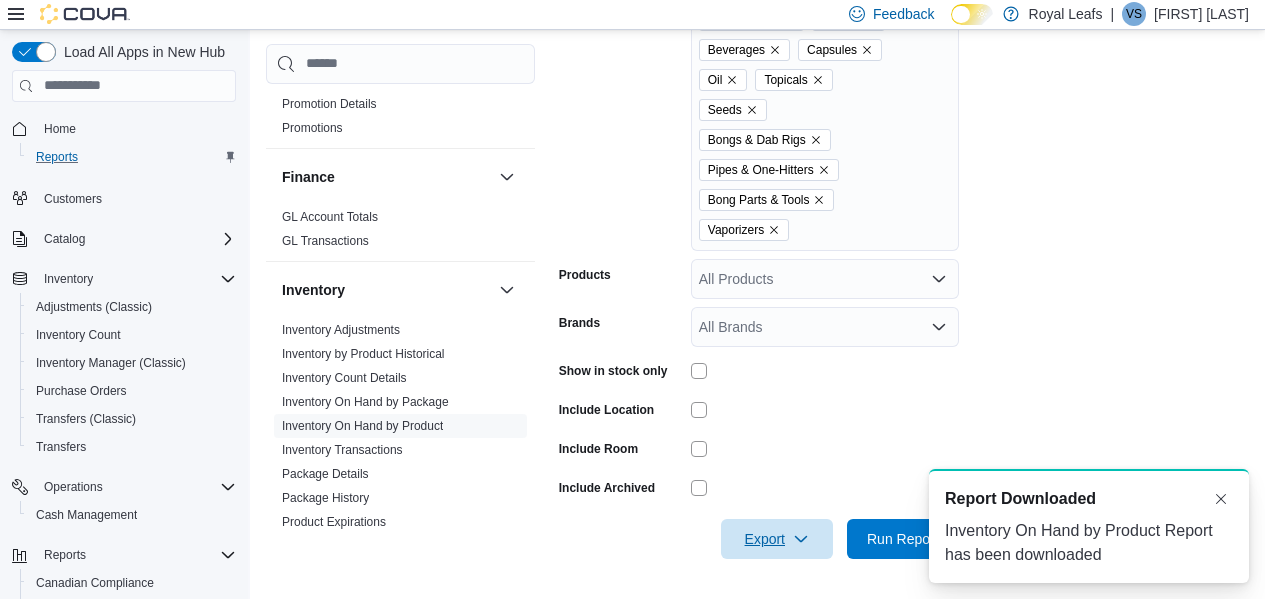 scroll, scrollTop: 0, scrollLeft: 0, axis: both 